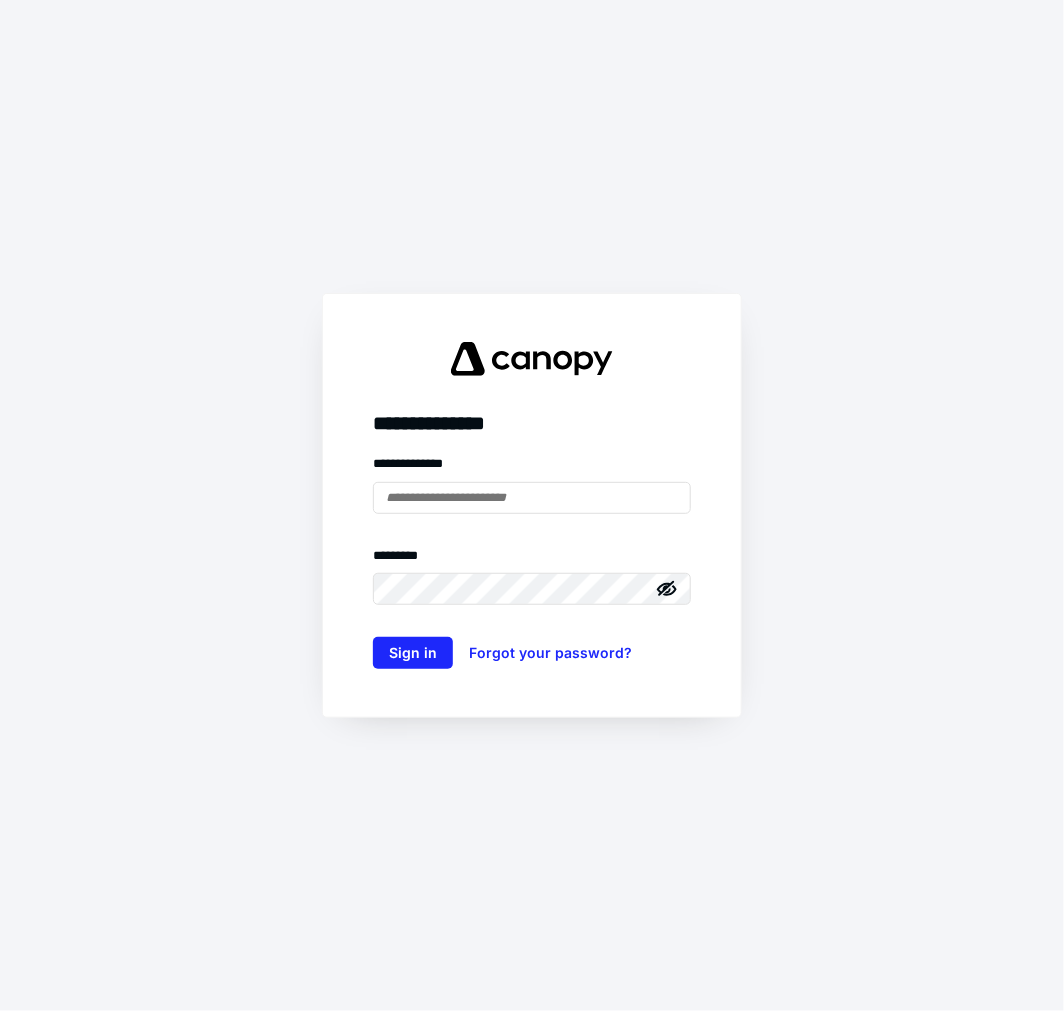 scroll, scrollTop: 0, scrollLeft: 0, axis: both 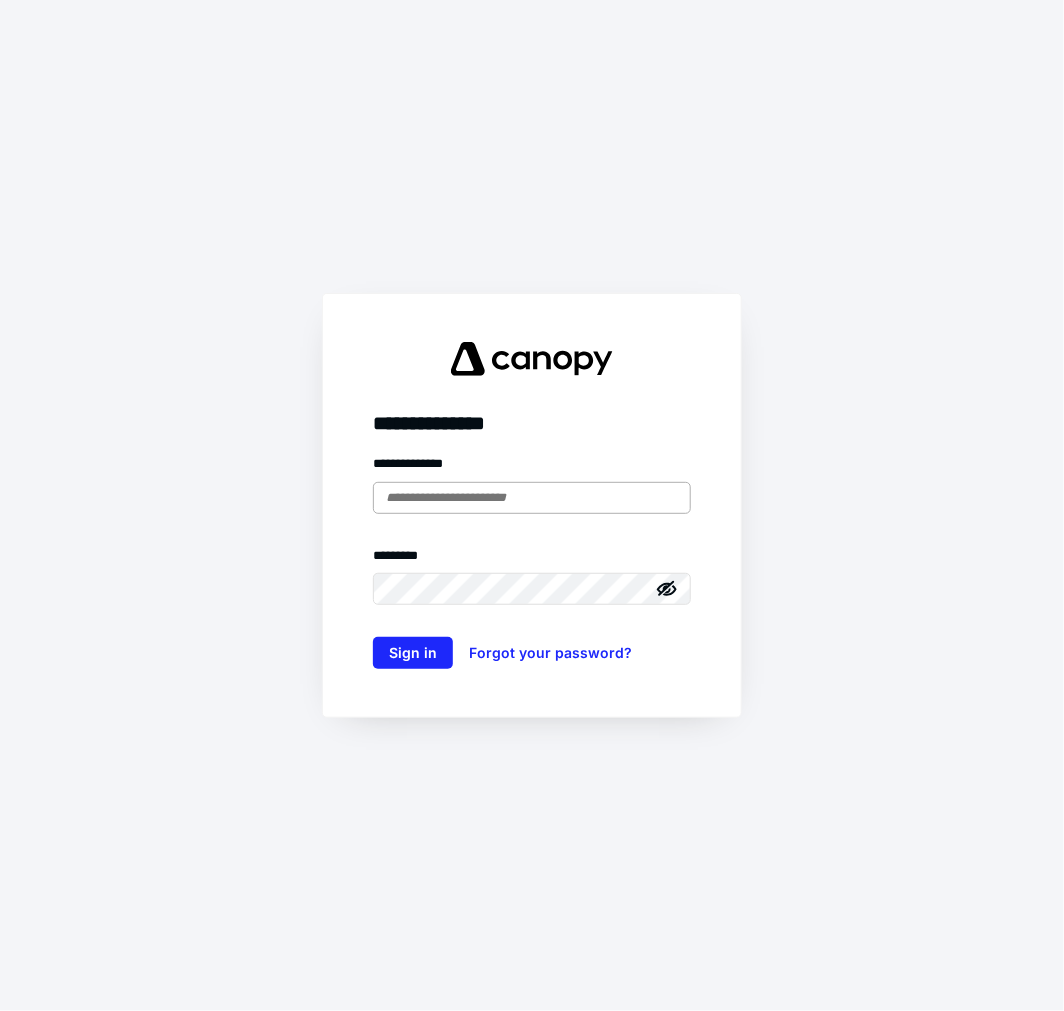click at bounding box center [532, 498] 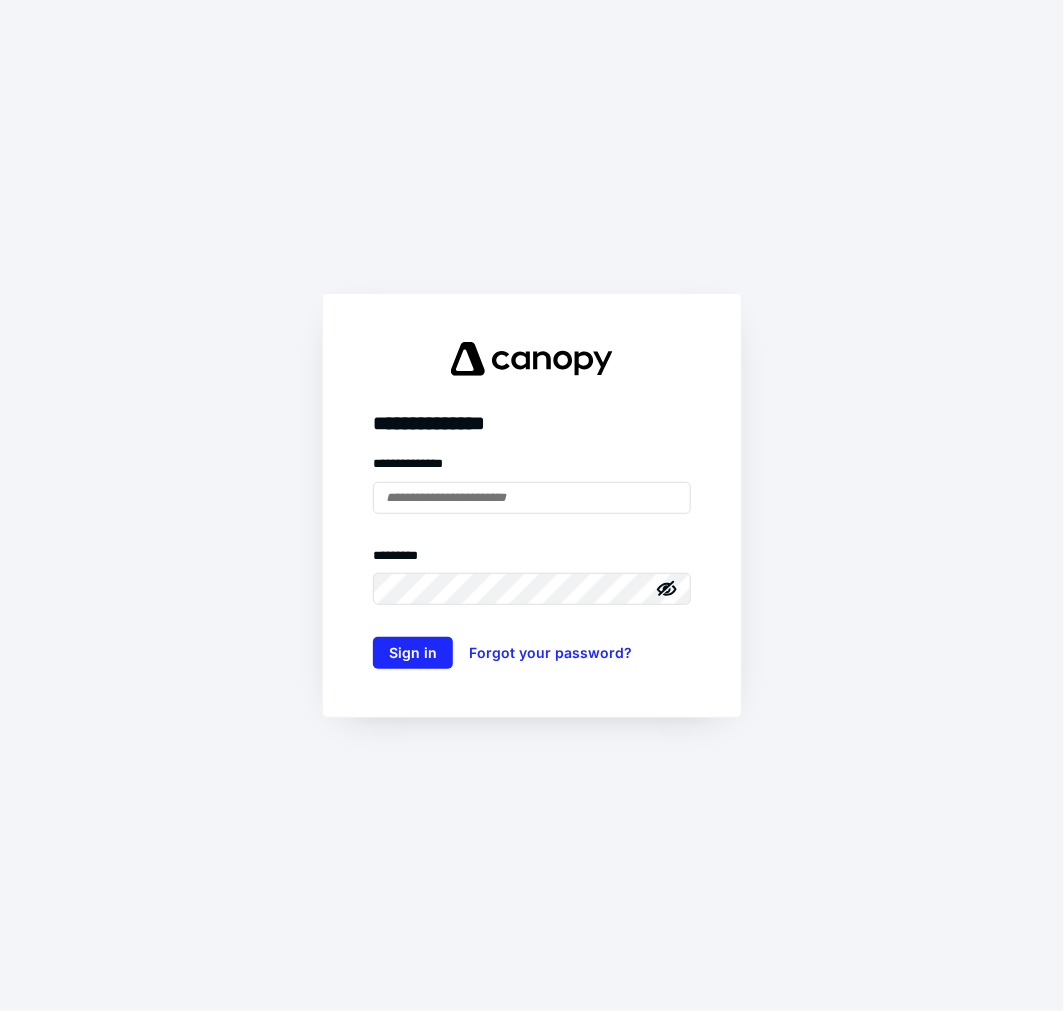 type on "**********" 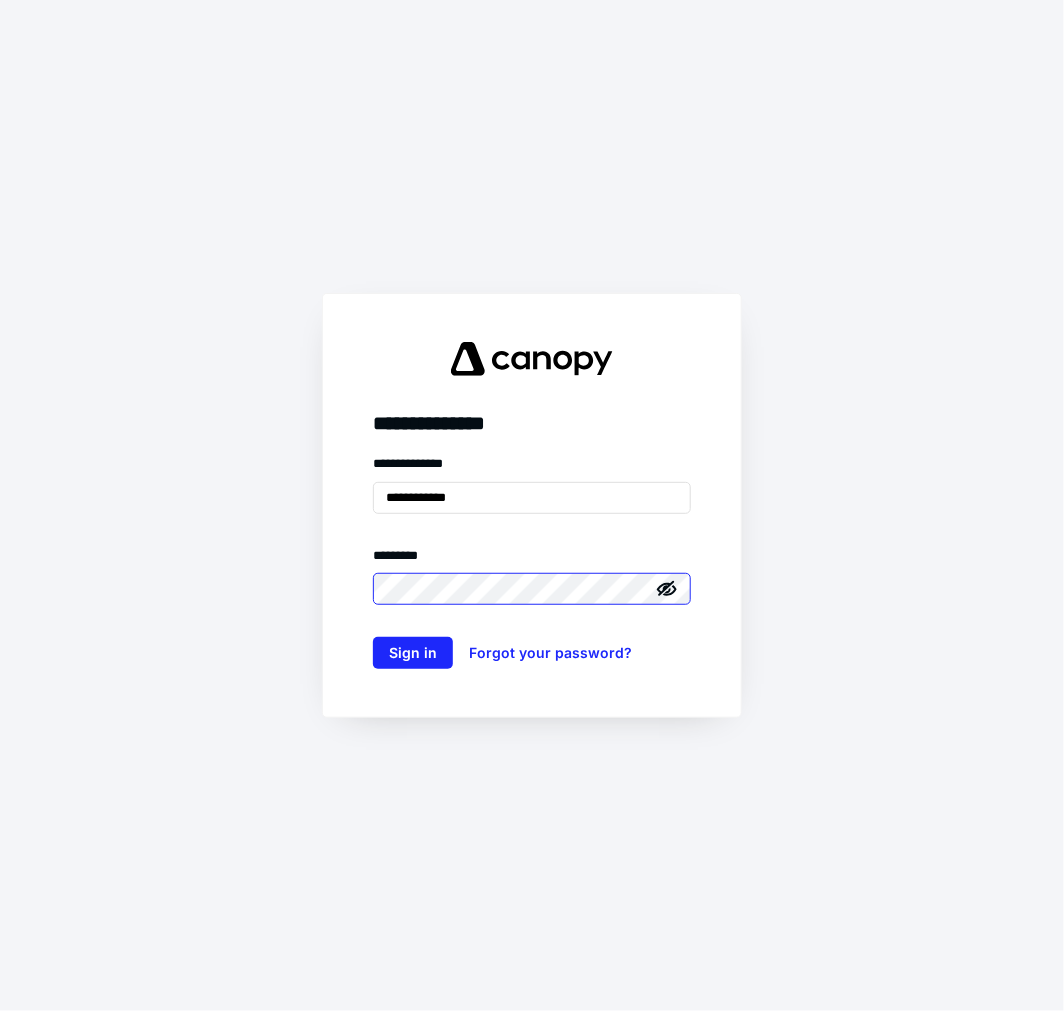 click on "Sign in" at bounding box center [413, 653] 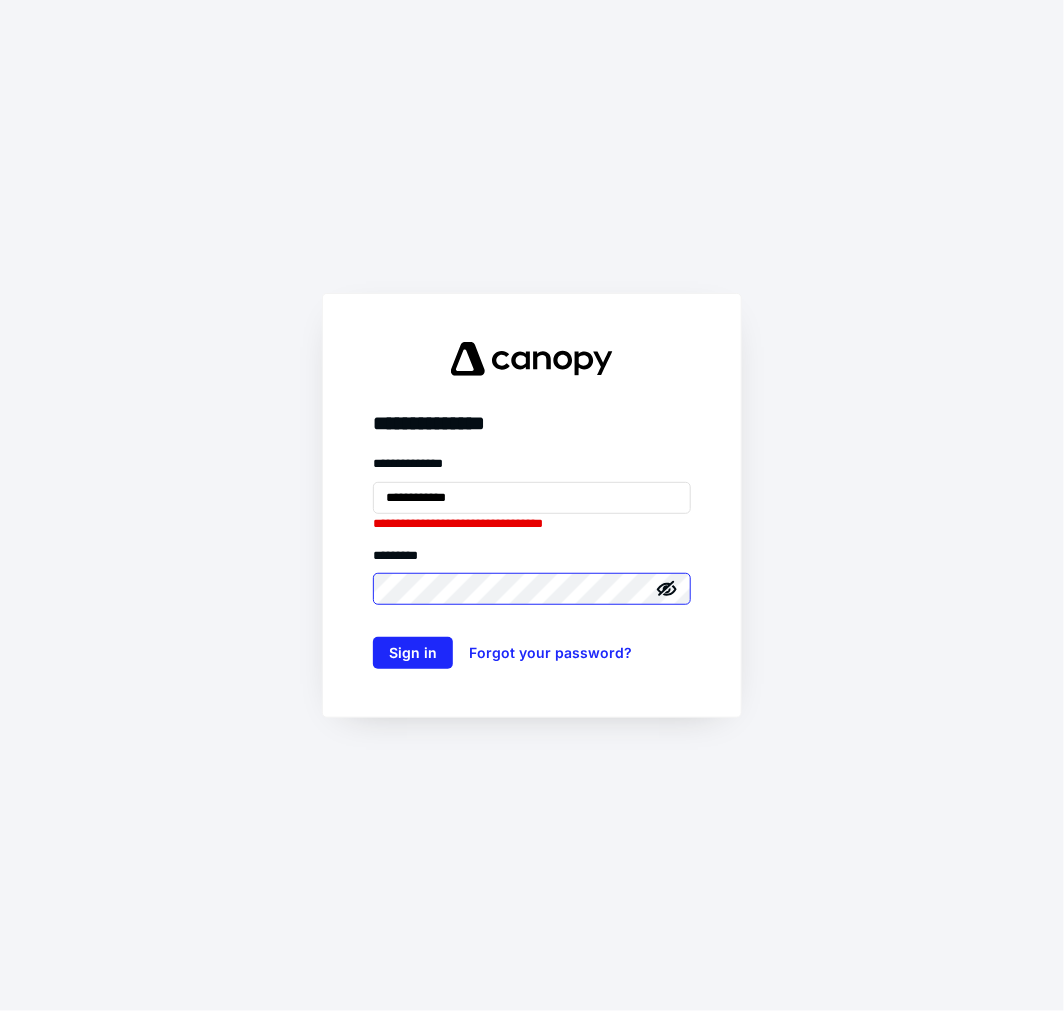 click on "Sign in" at bounding box center [413, 653] 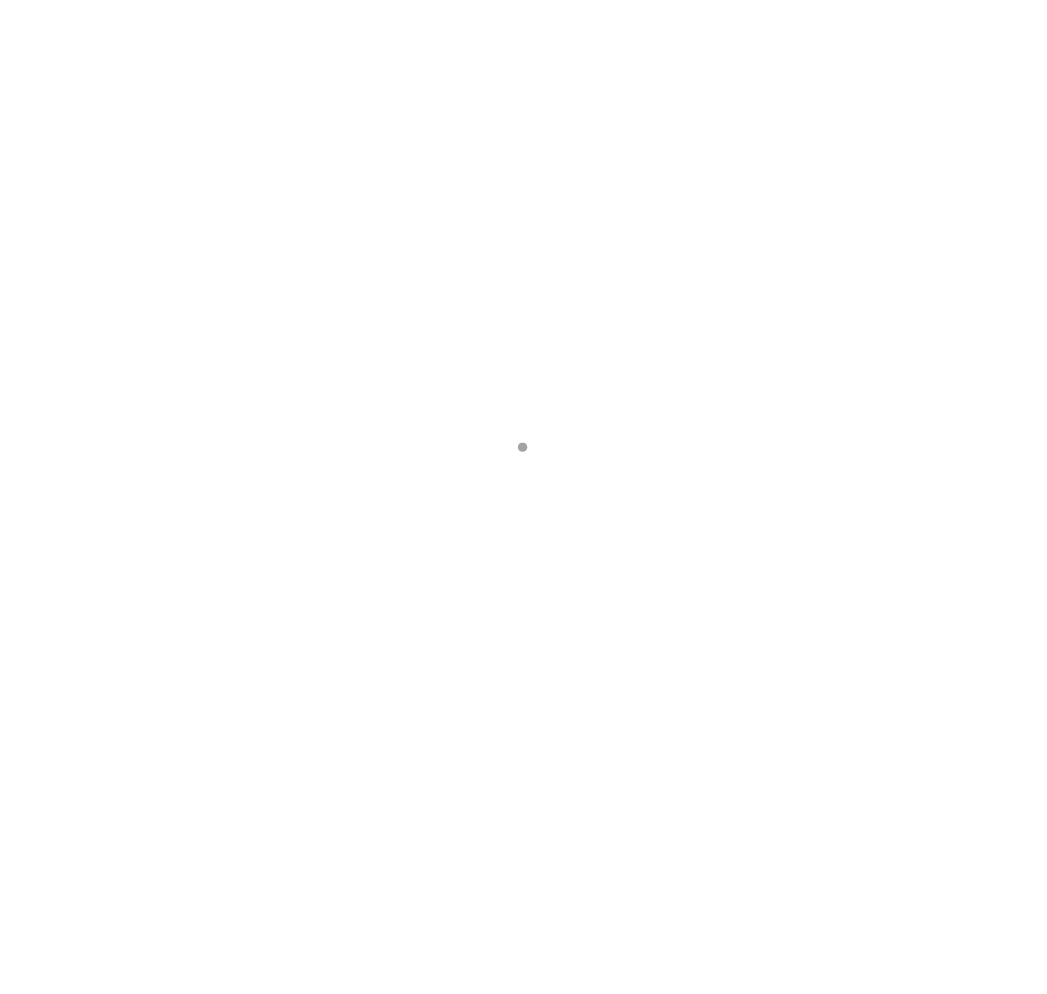 scroll, scrollTop: 0, scrollLeft: 0, axis: both 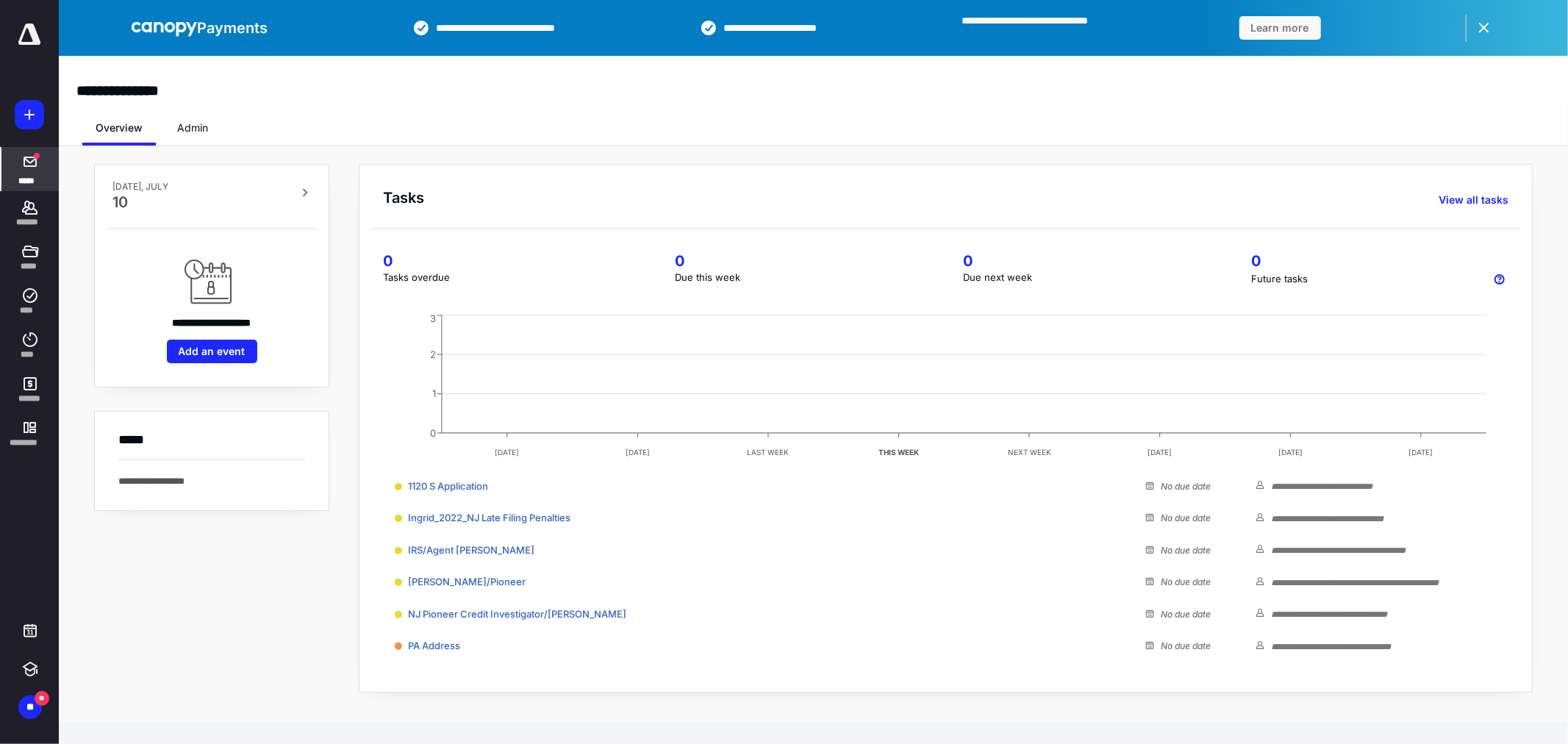 click at bounding box center [30, 162] 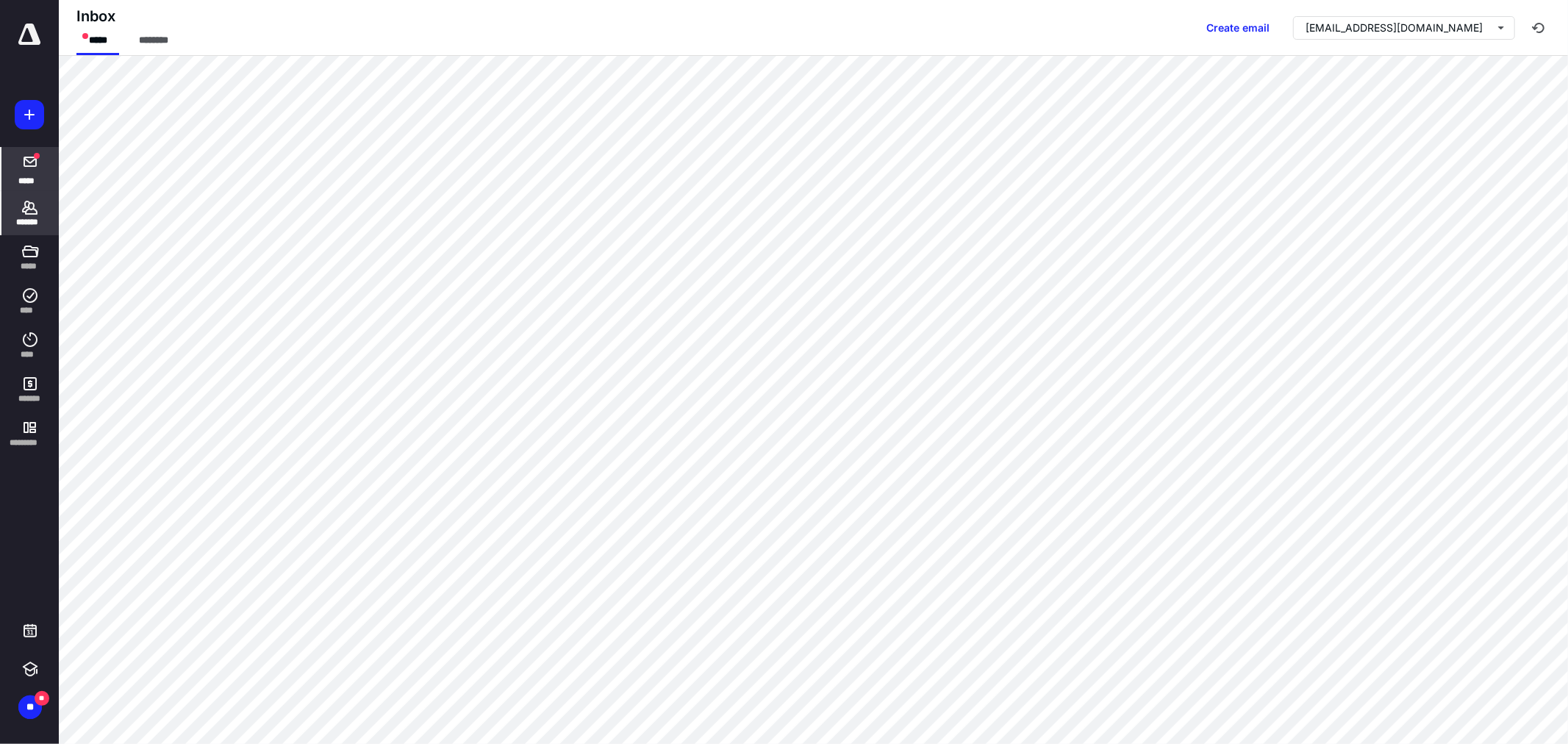 click 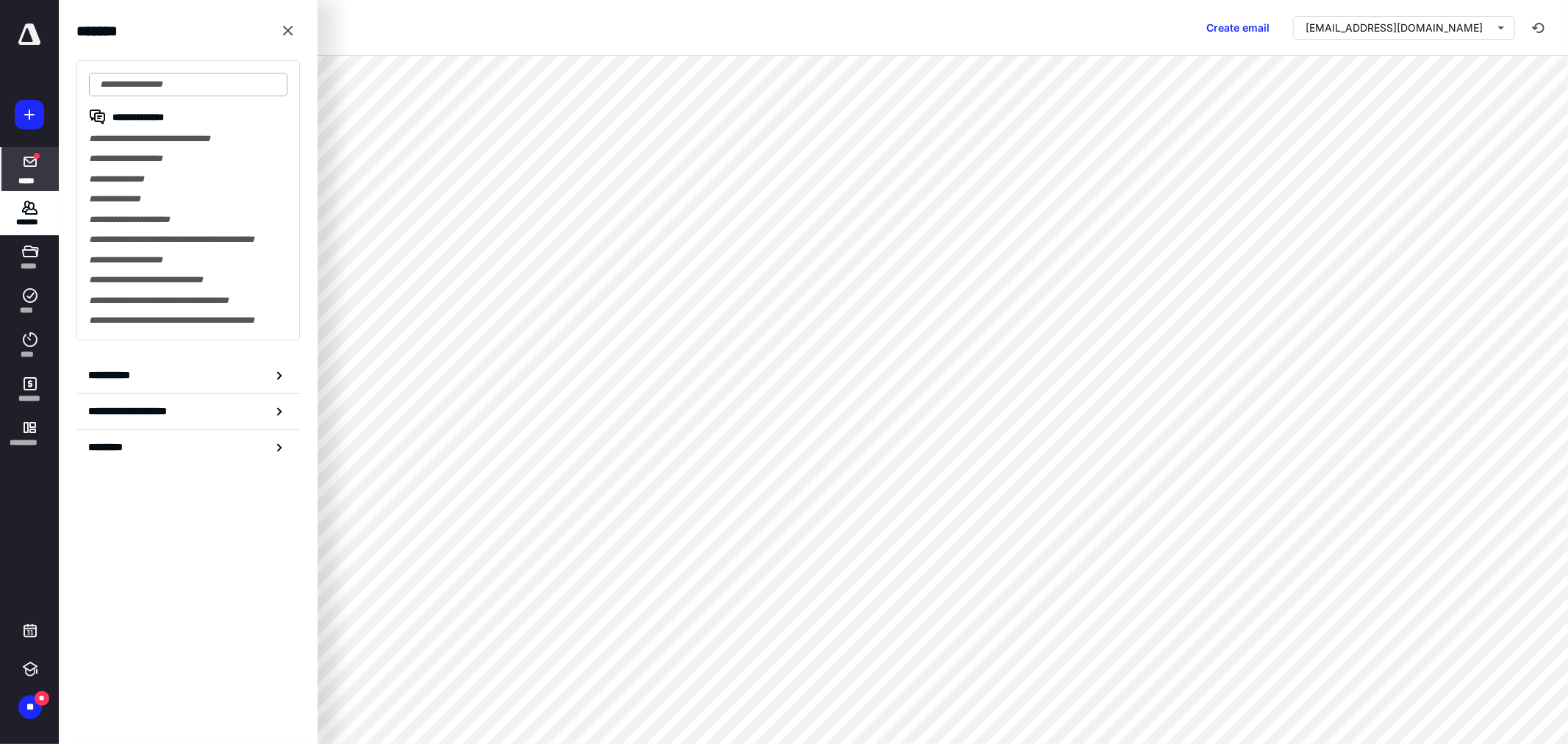 click at bounding box center [188, 85] 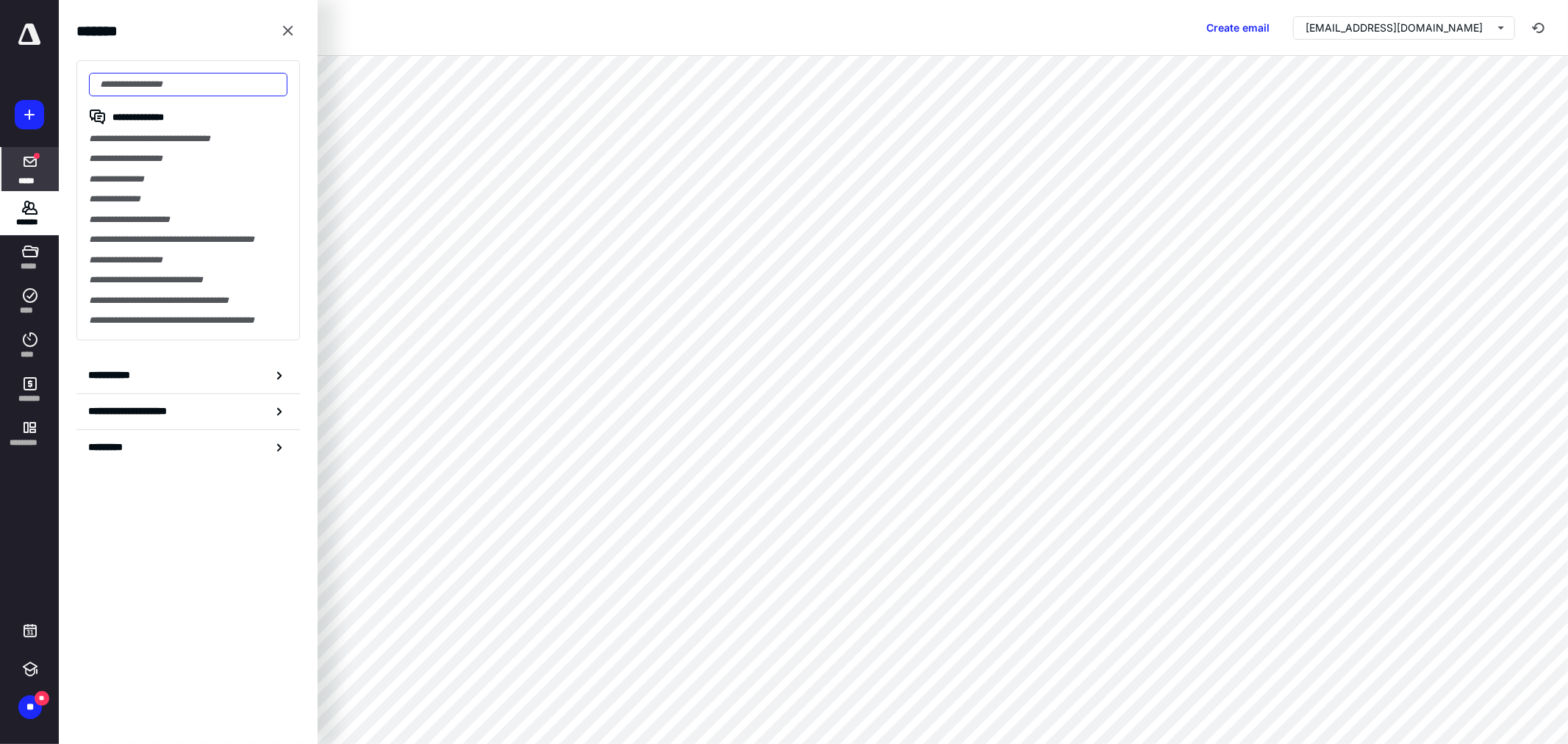 click at bounding box center (188, 85) 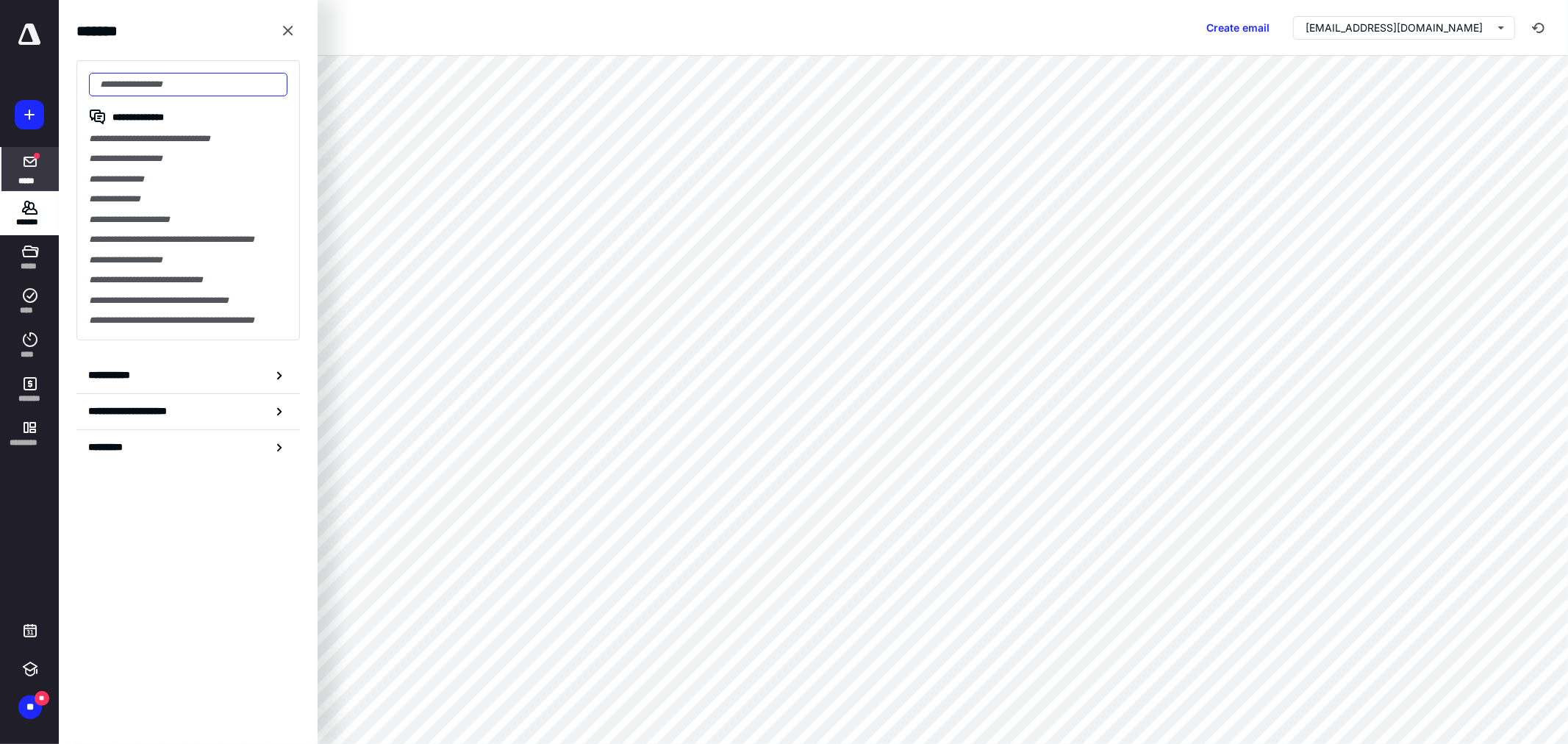 click at bounding box center [188, 85] 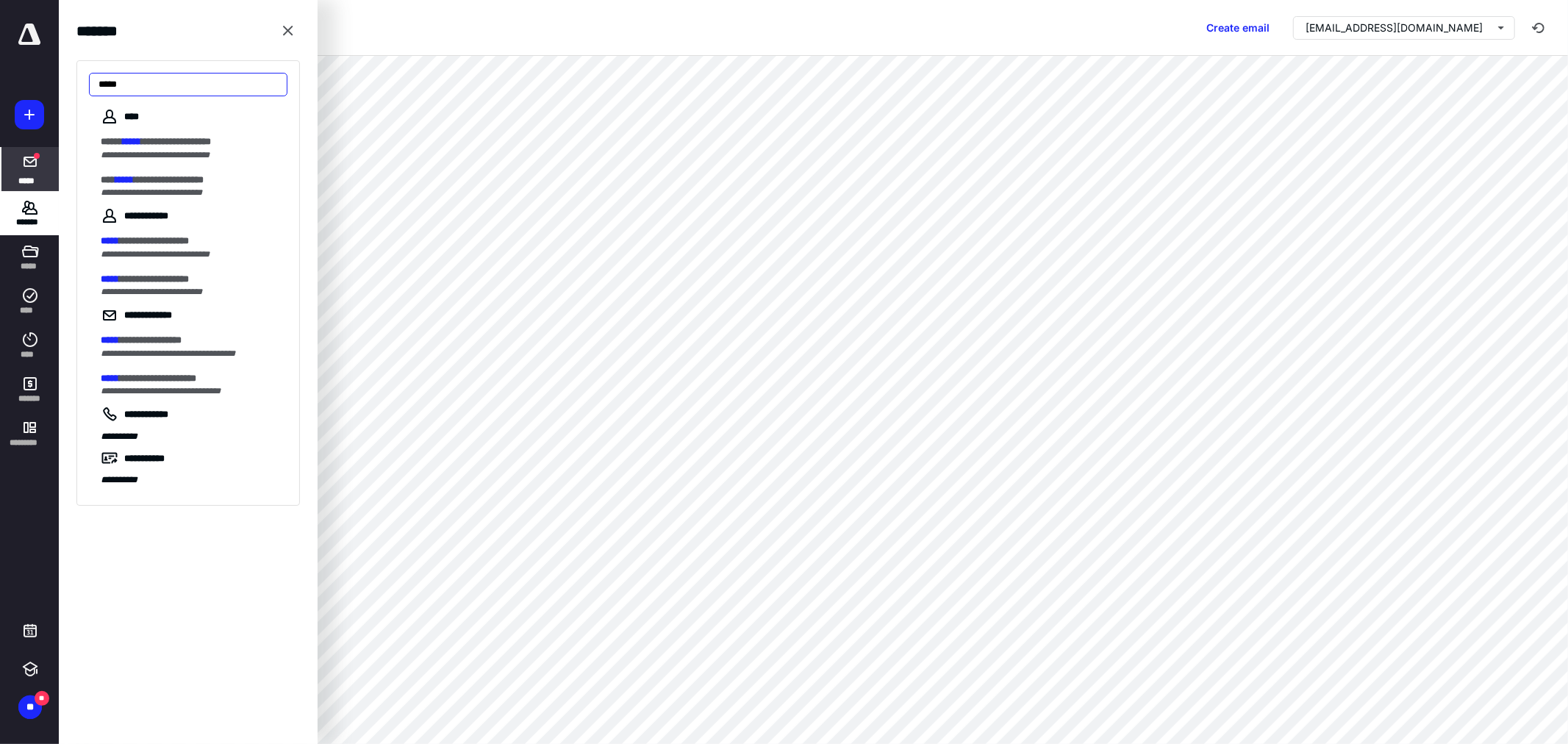 type on "*****" 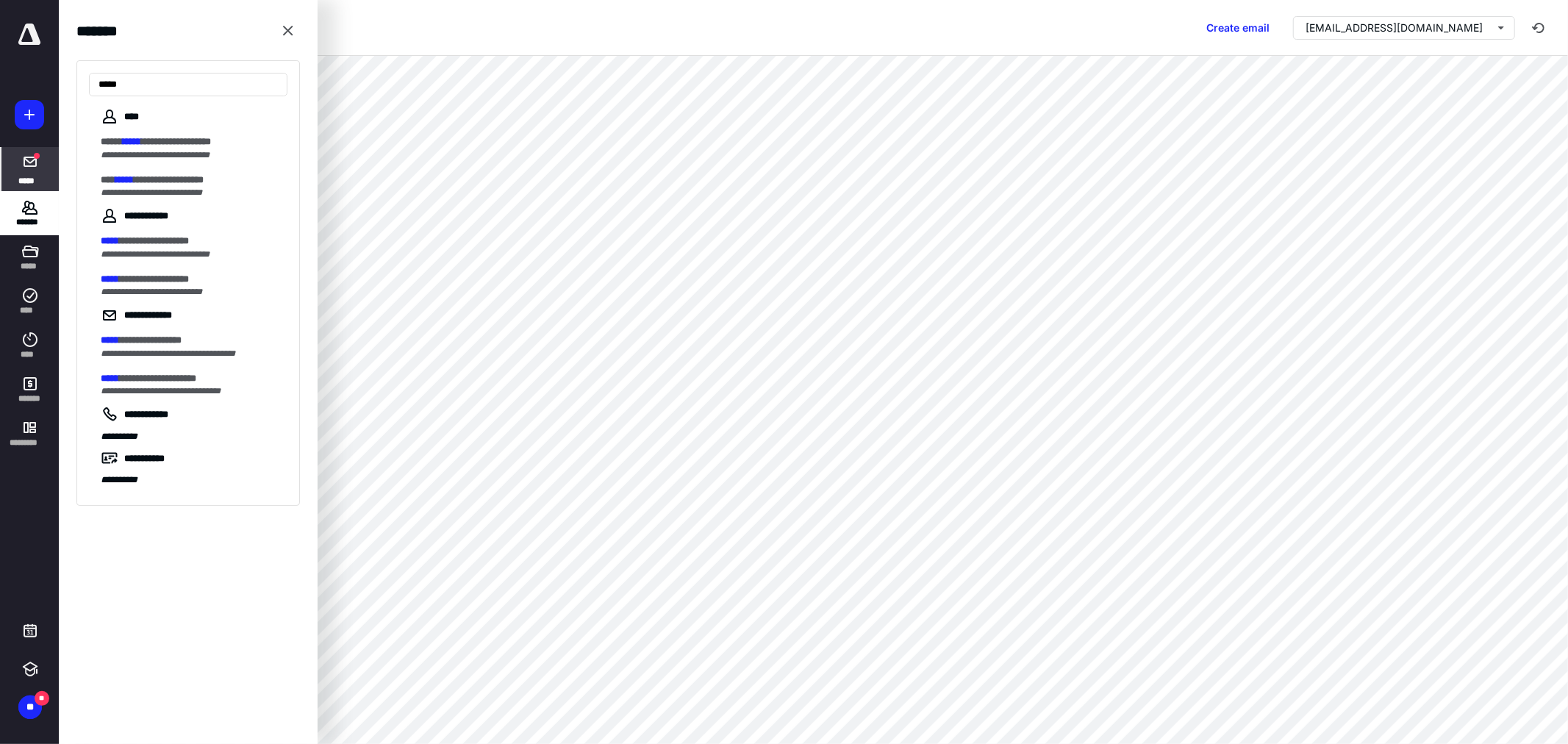 click on "**********" at bounding box center (155, 155) 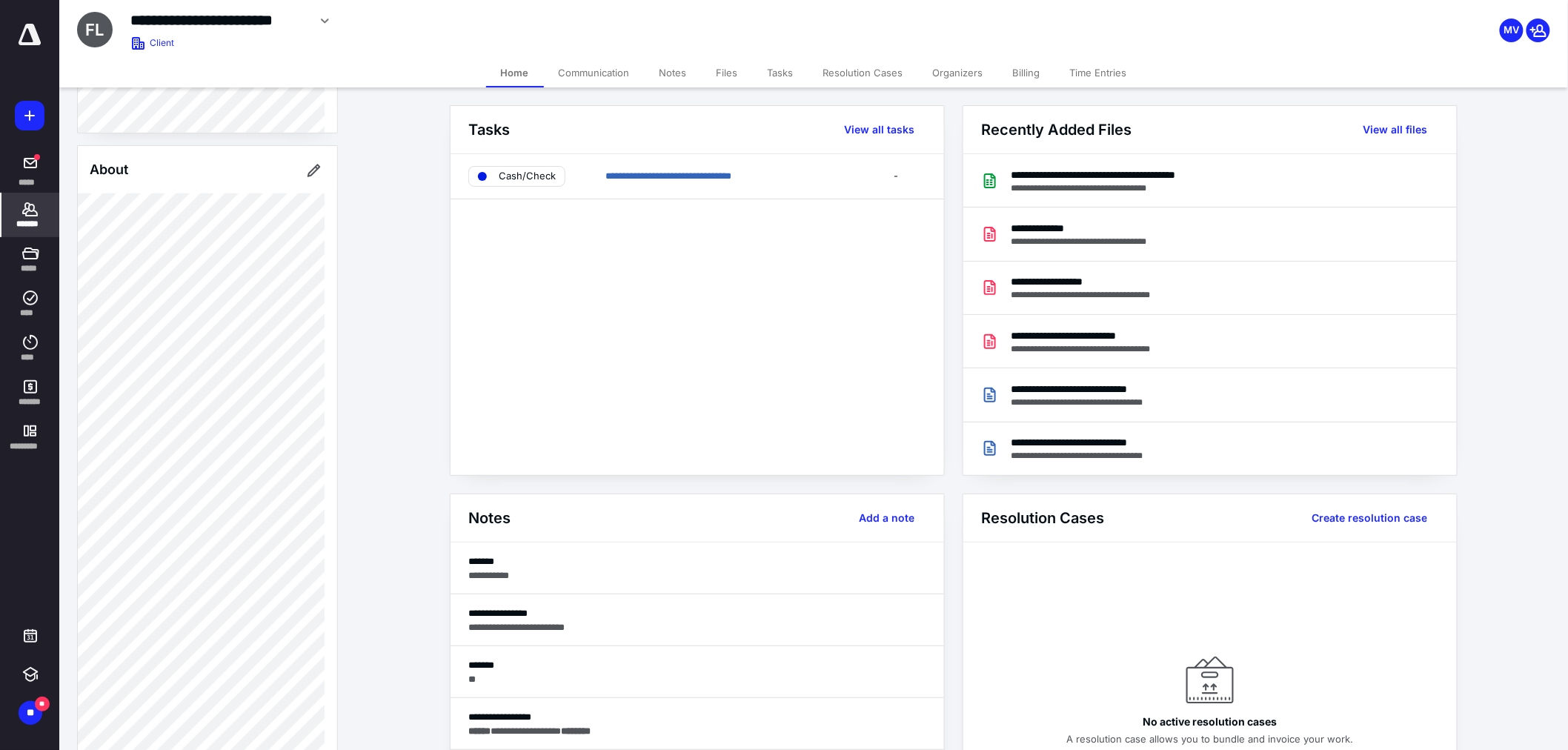 scroll, scrollTop: 247, scrollLeft: 0, axis: vertical 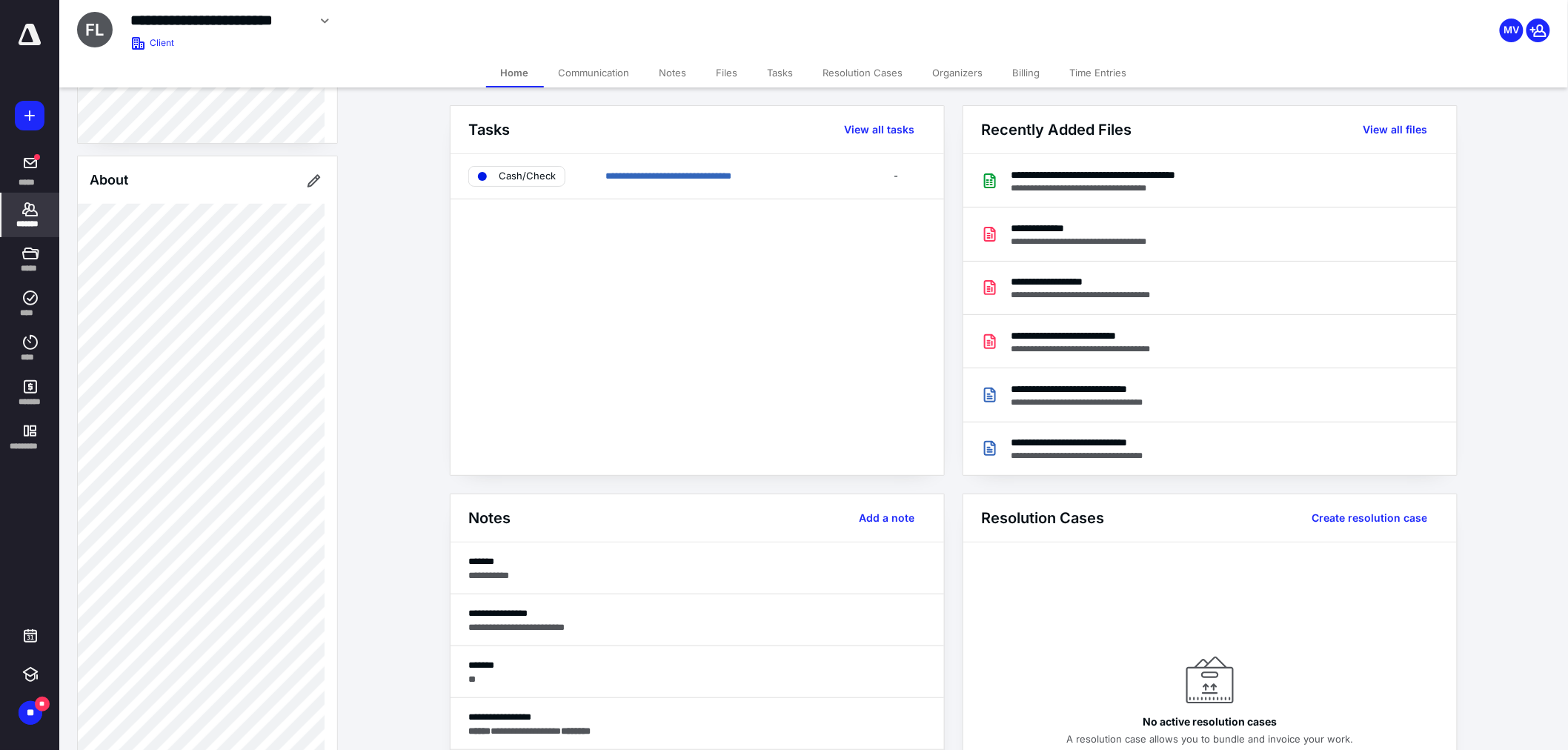 click on "*******" at bounding box center (30, 224) 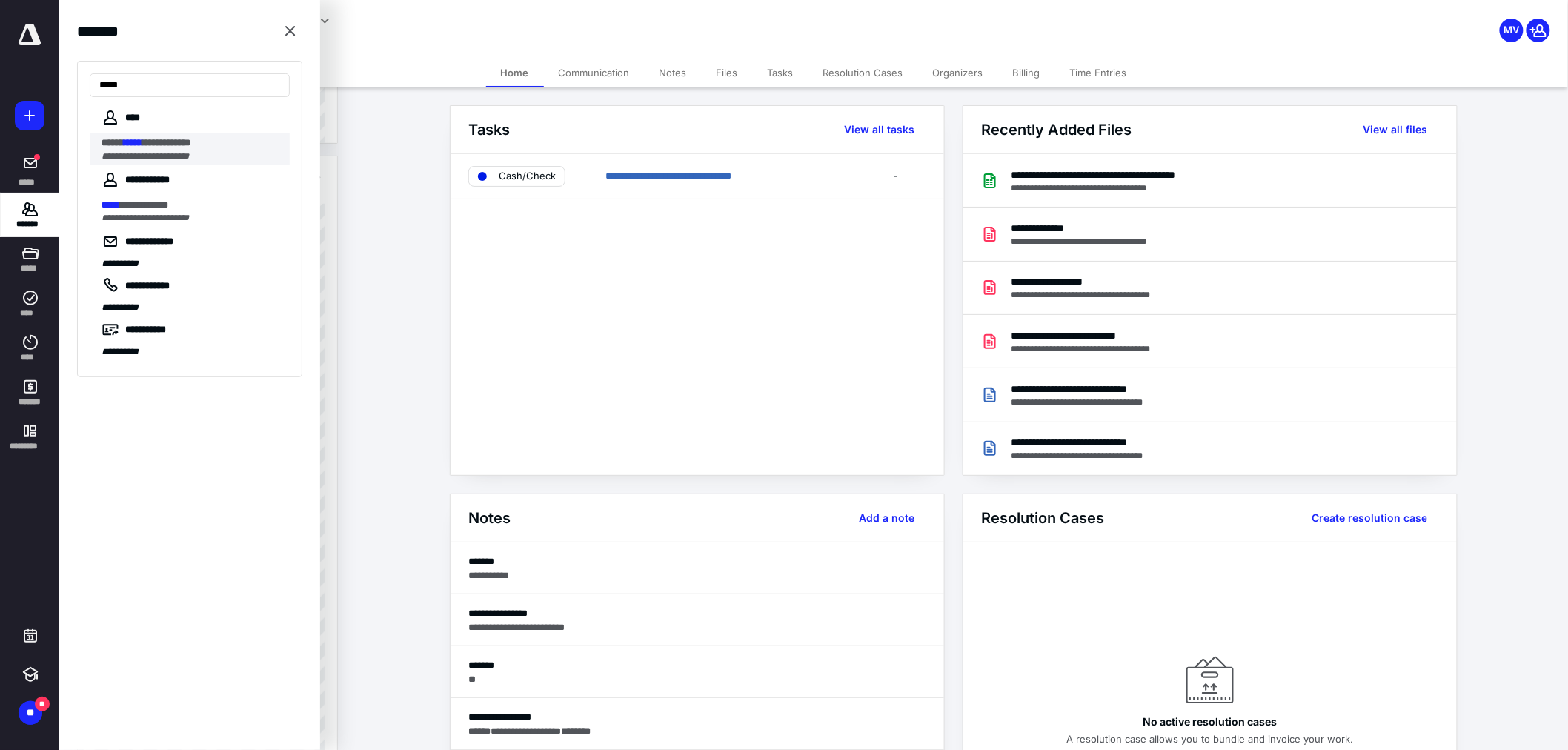 type on "*****" 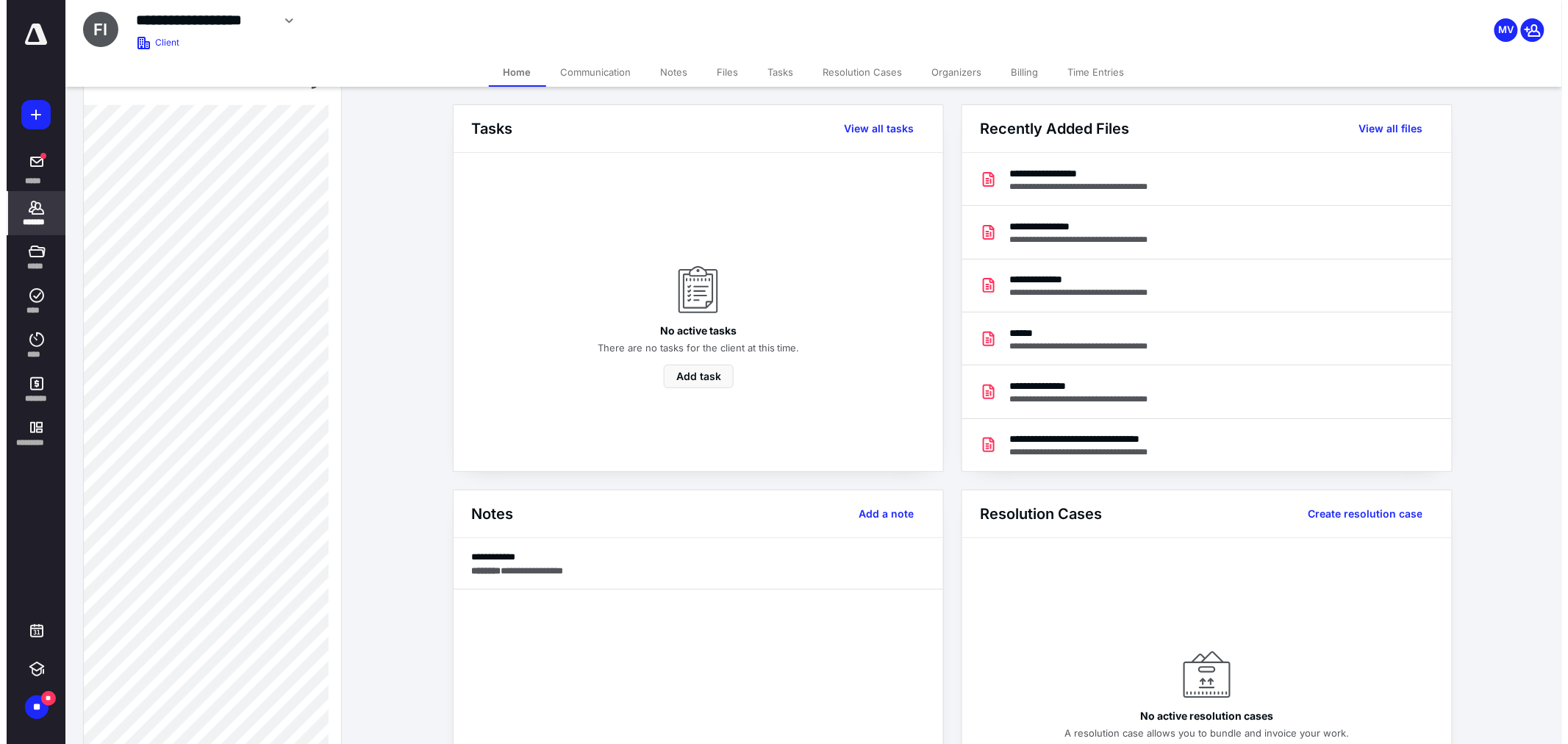 scroll, scrollTop: 490, scrollLeft: 0, axis: vertical 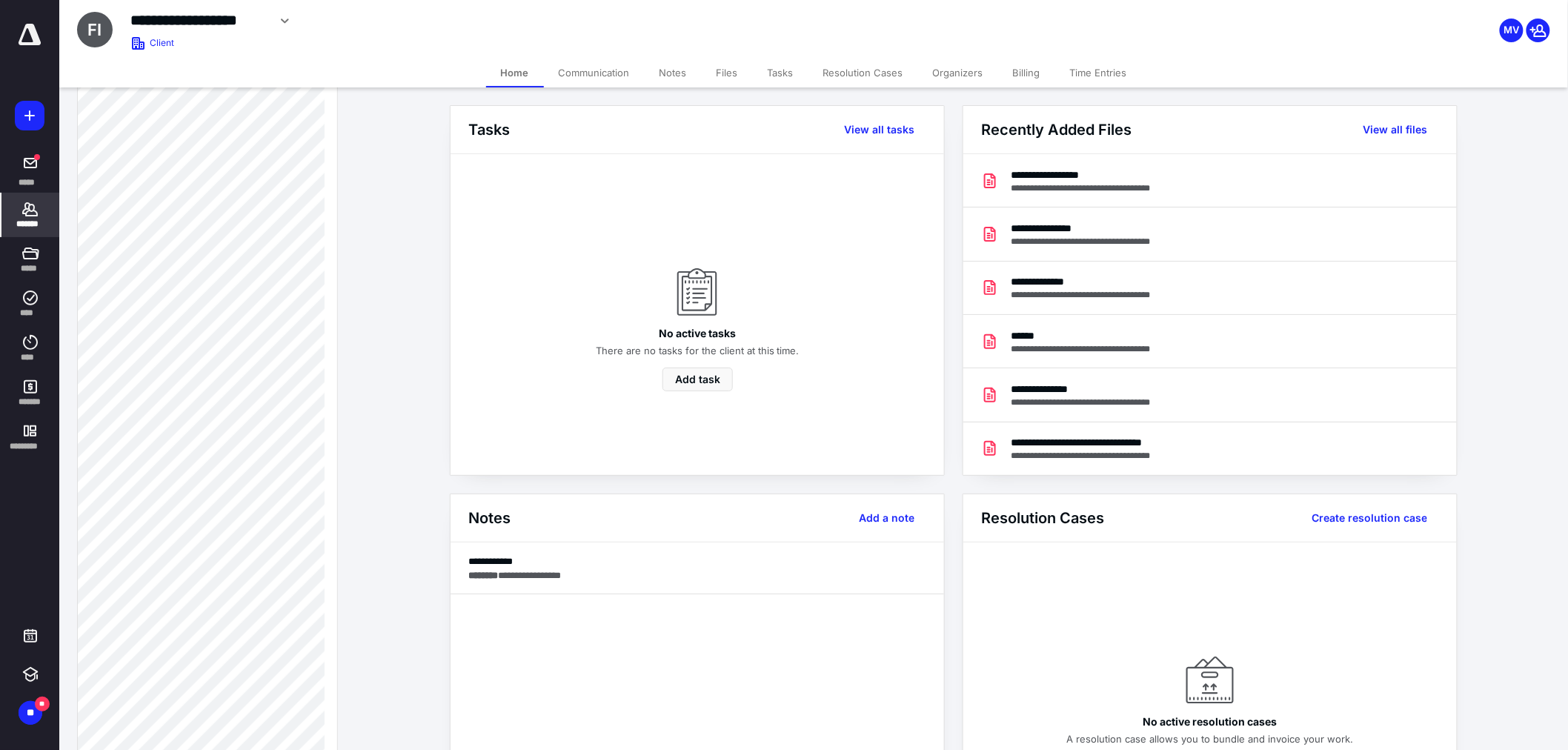 click 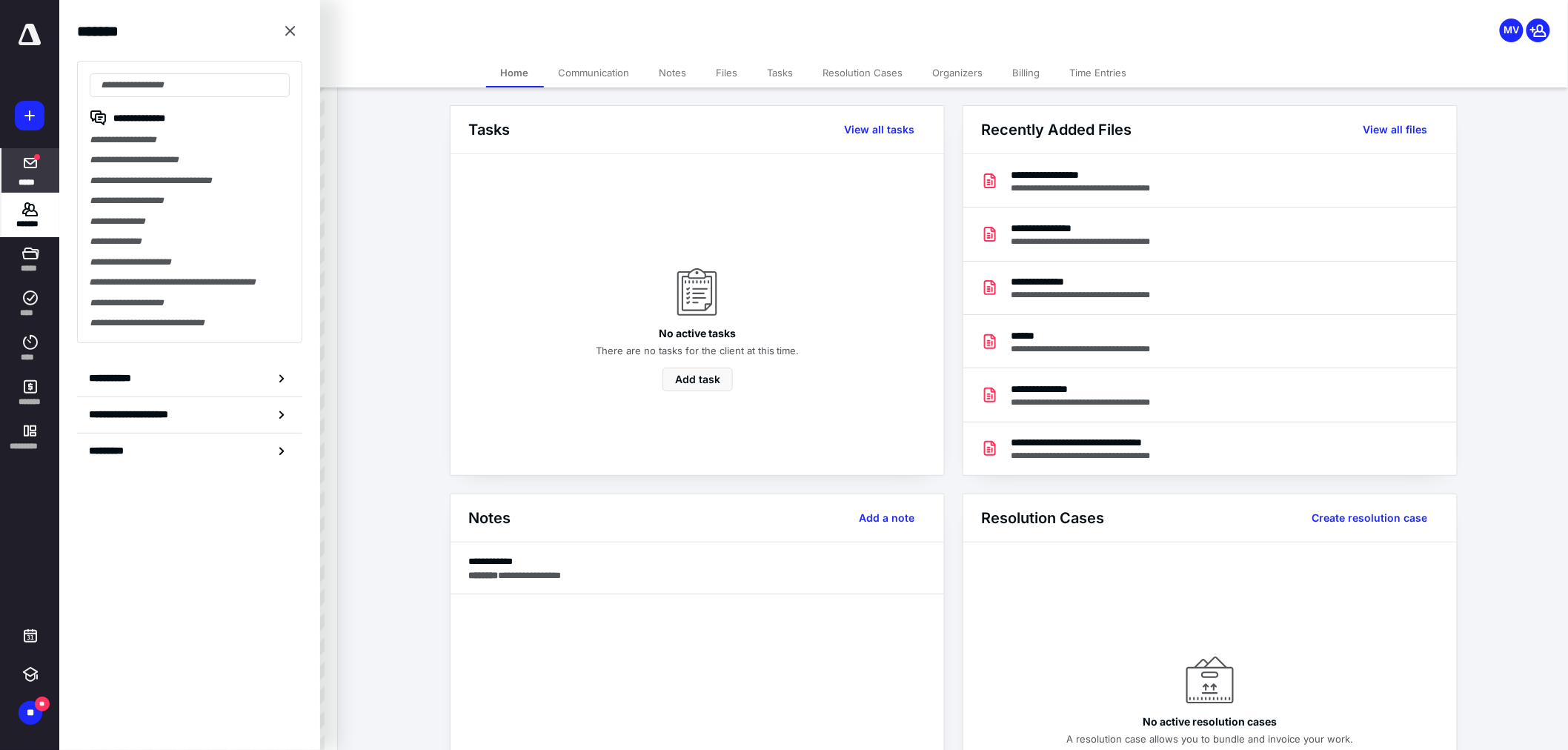 click on "*****" at bounding box center (30, 170) 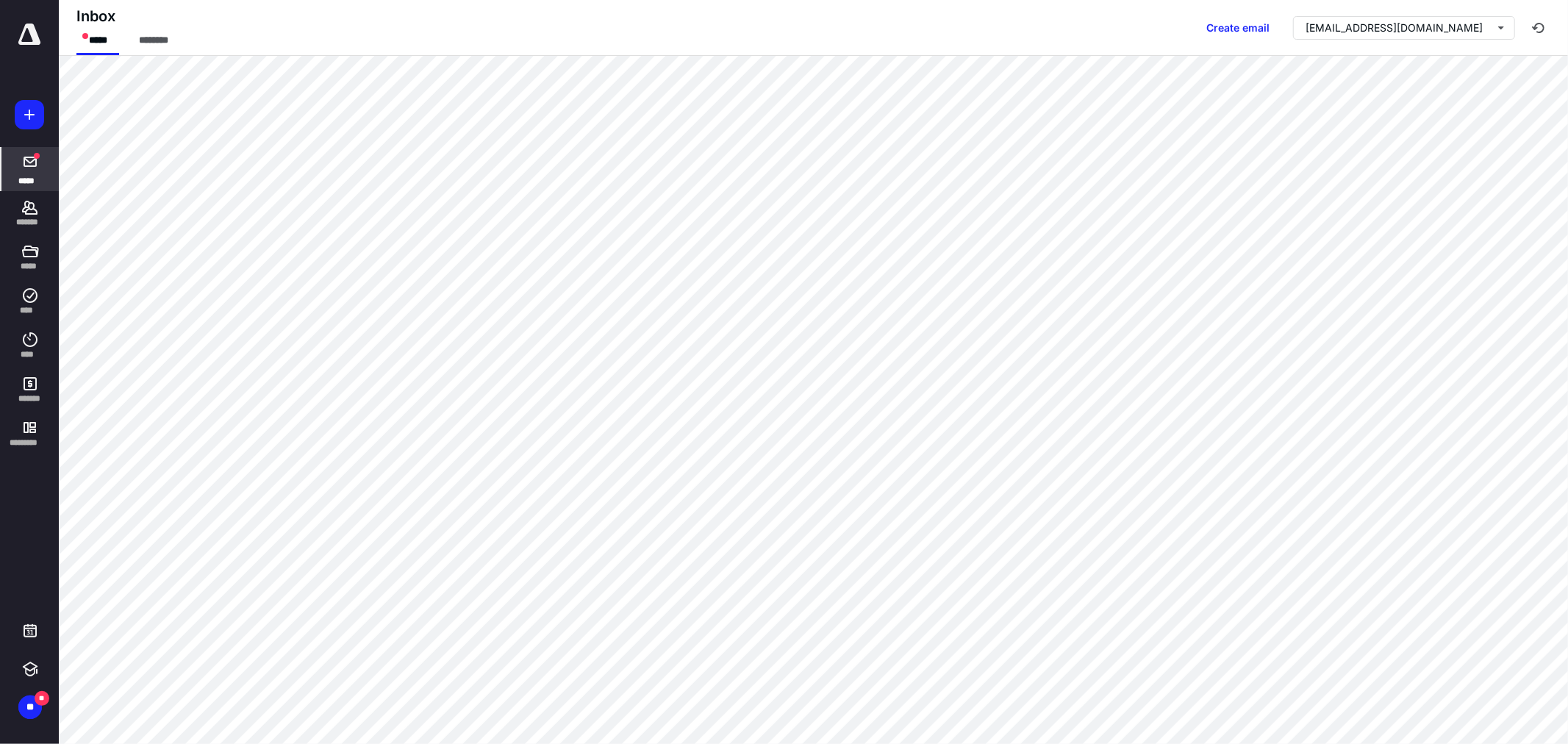 click on "*****" at bounding box center (26, 180) 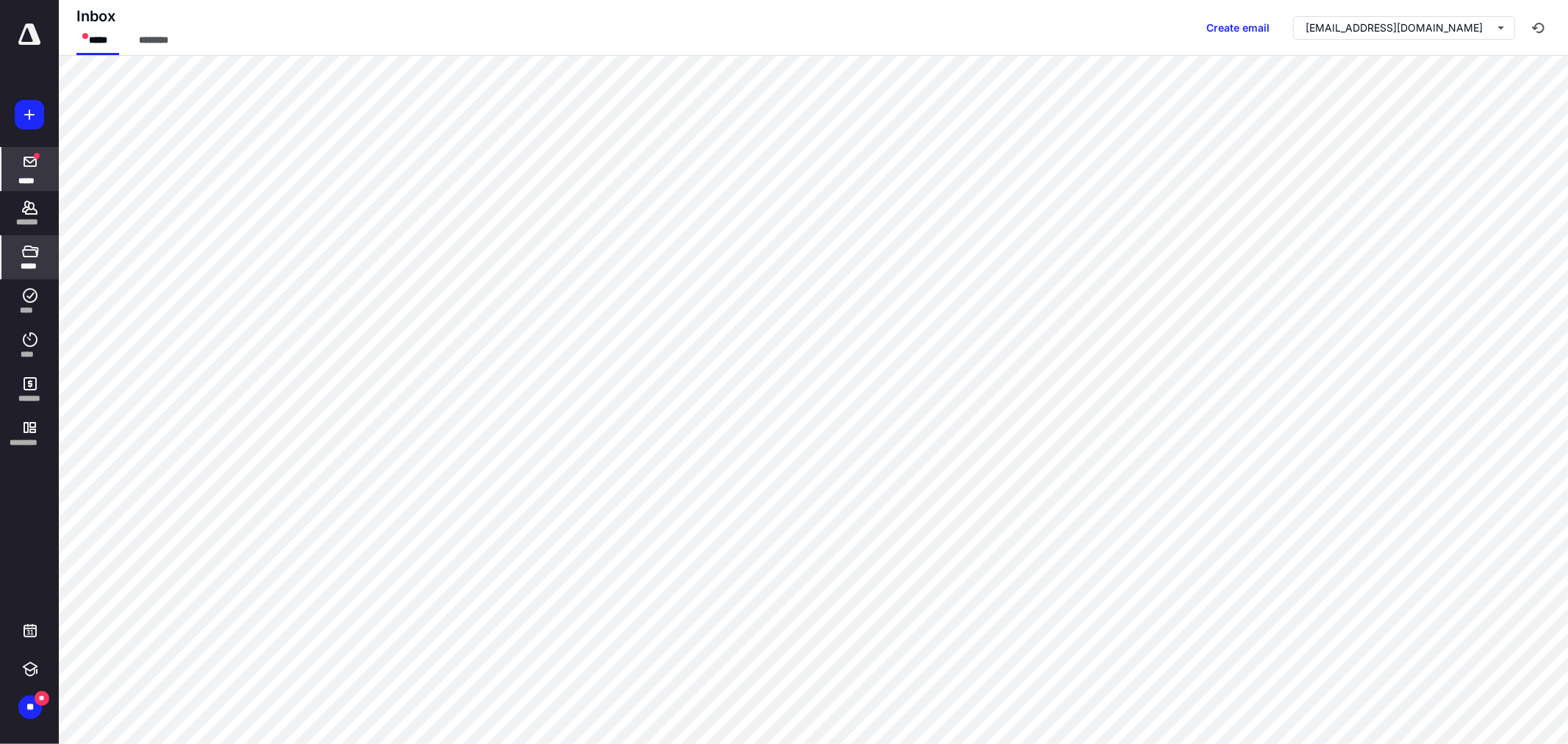 click 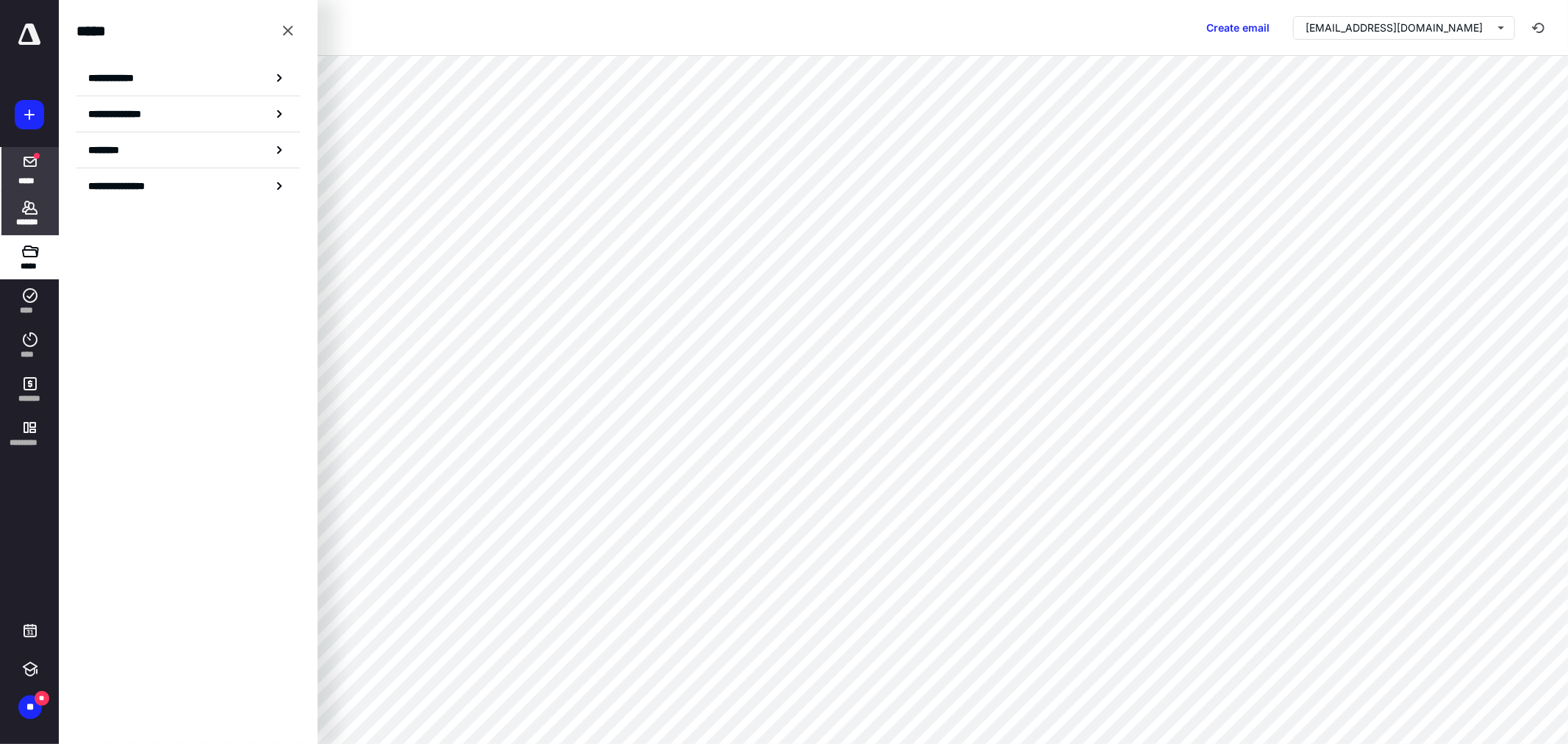click on "*******" at bounding box center (30, 222) 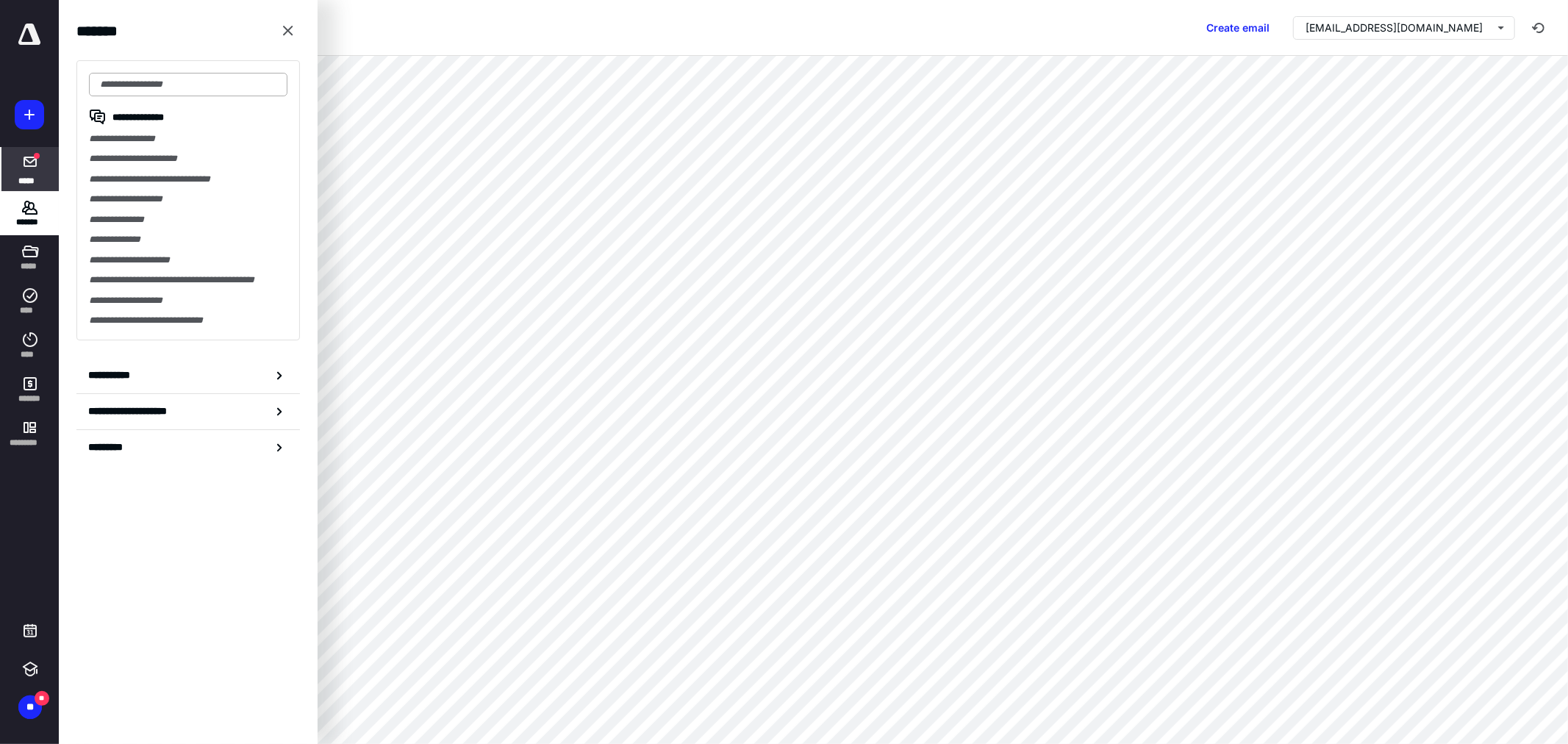 click at bounding box center (188, 85) 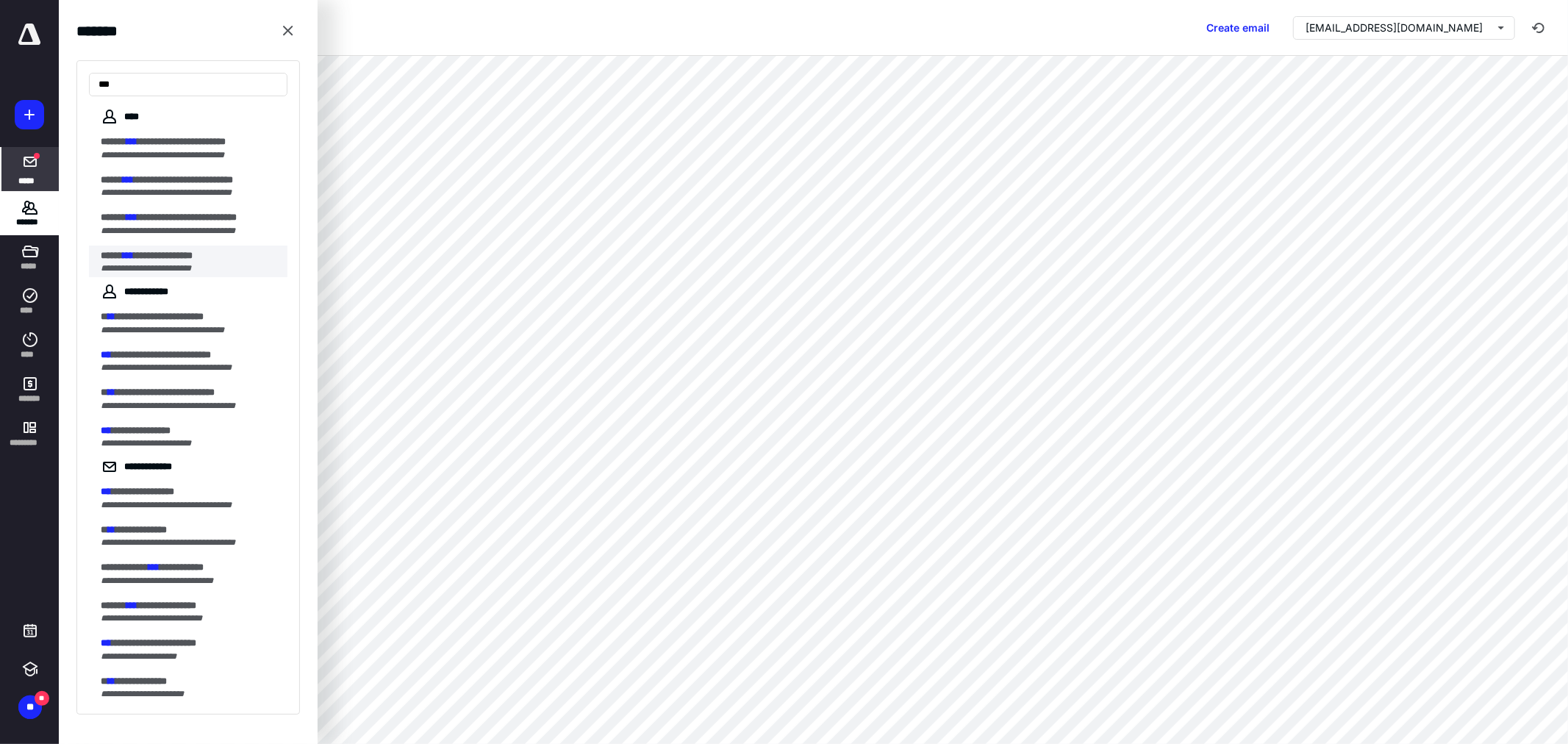 type on "***" 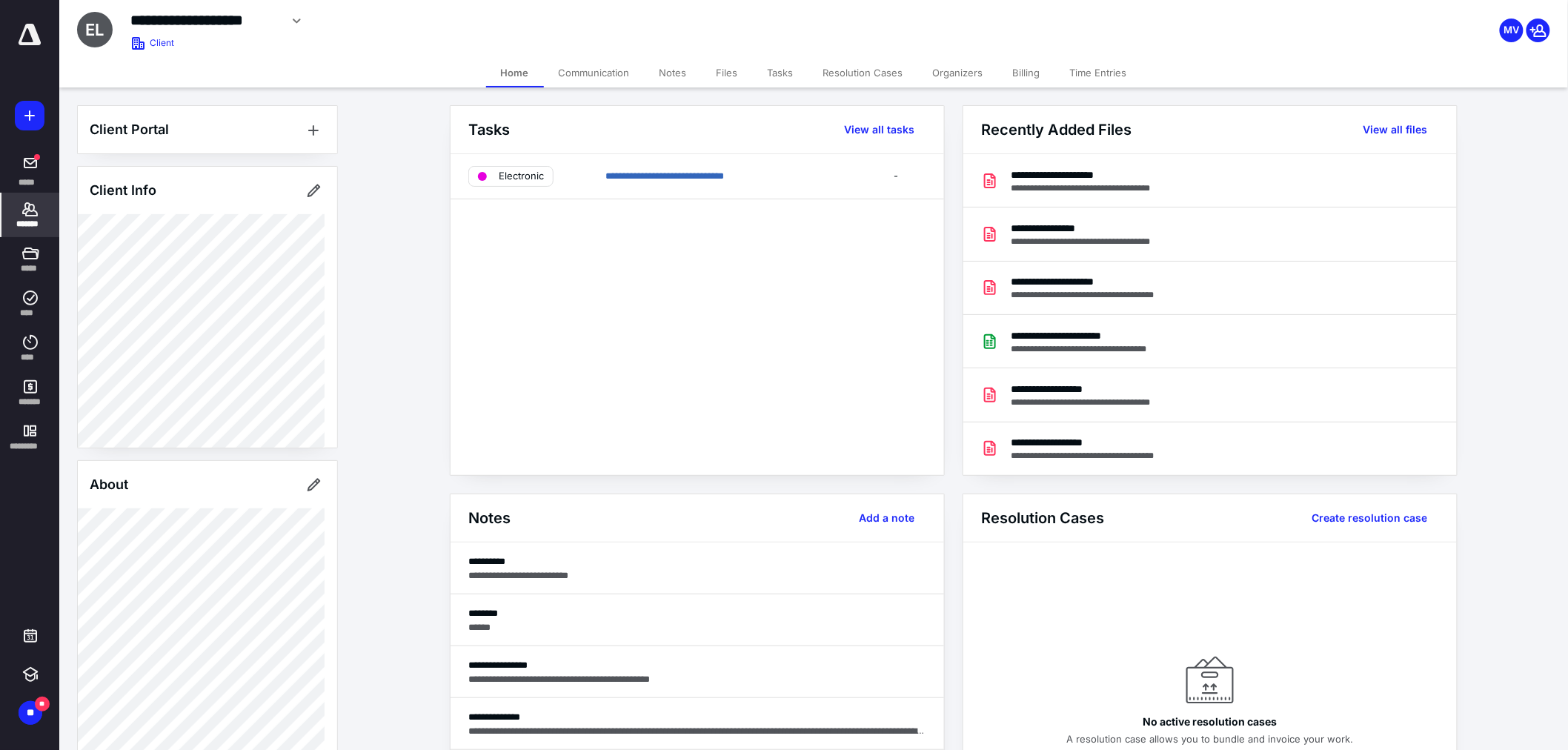 click on "Files" at bounding box center (727, 73) 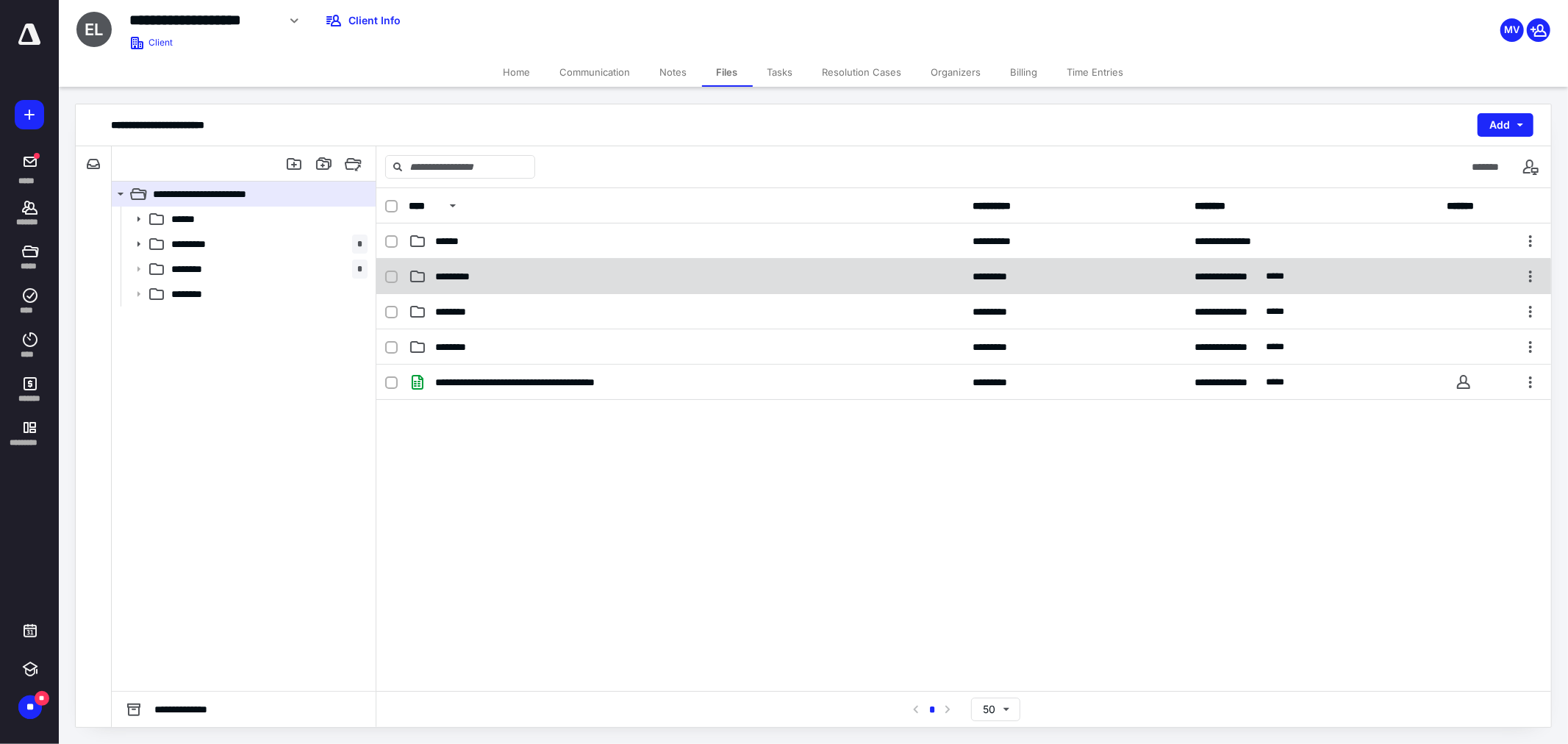 click on "*********" at bounding box center (686, 276) 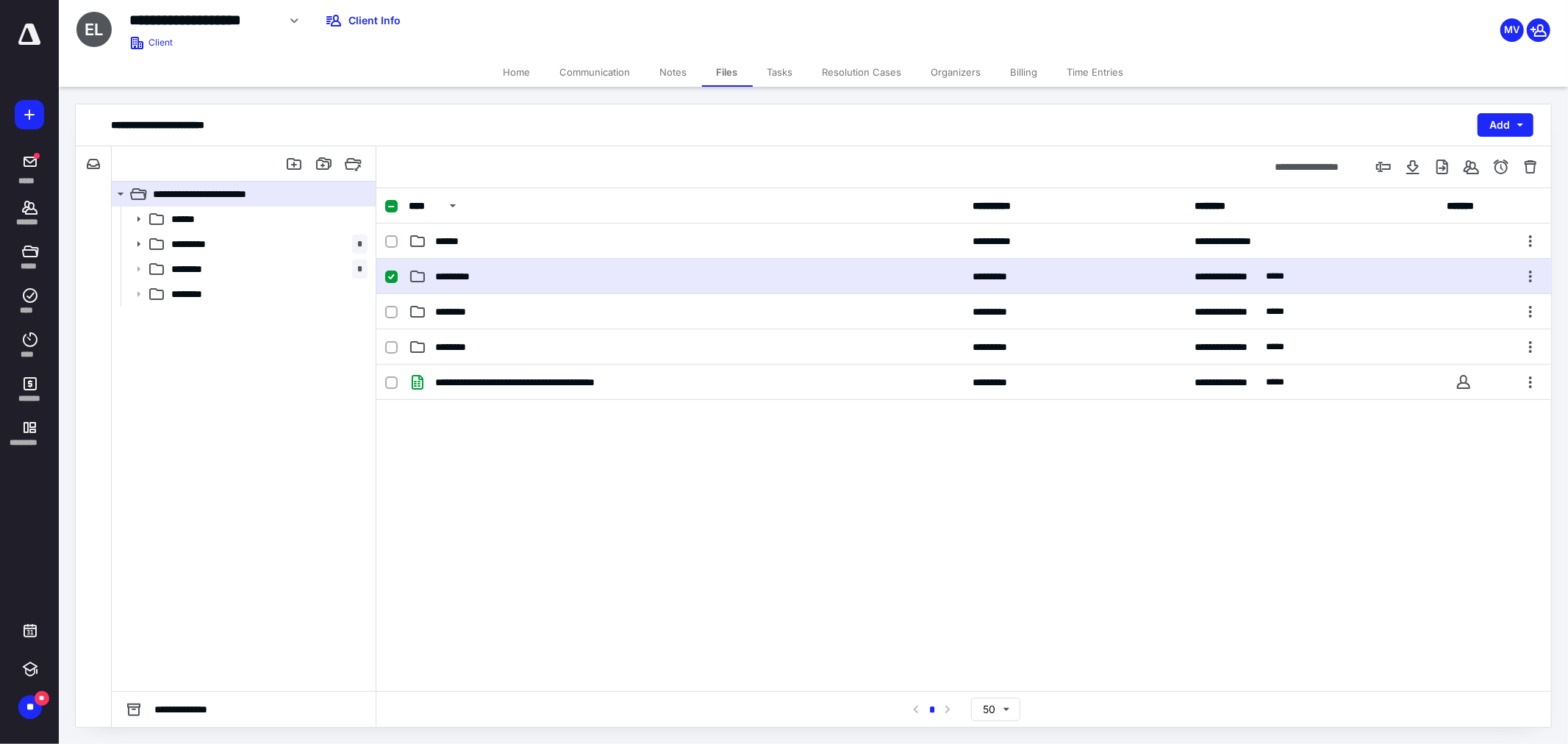 click on "*********" at bounding box center [686, 276] 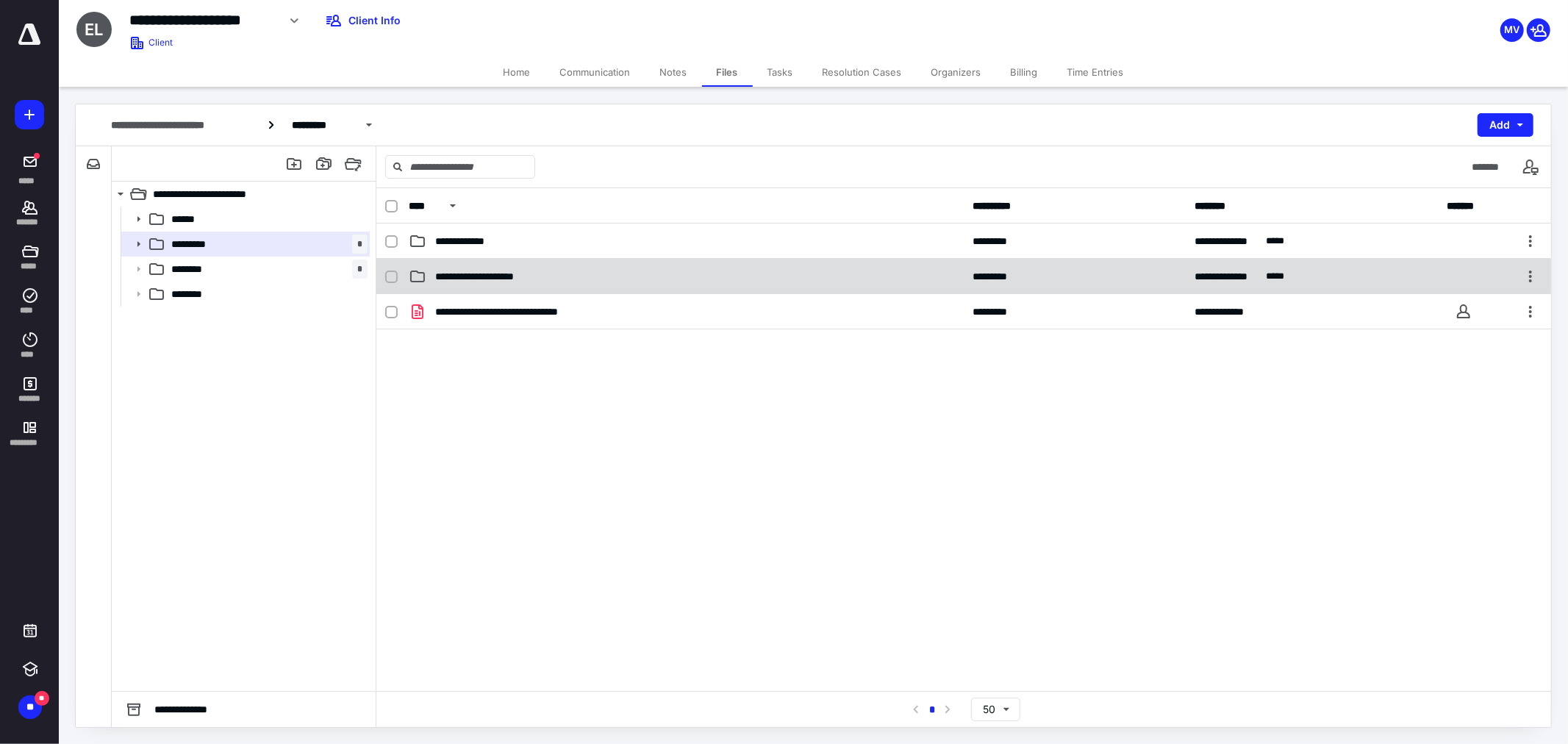 click on "**********" at bounding box center [686, 276] 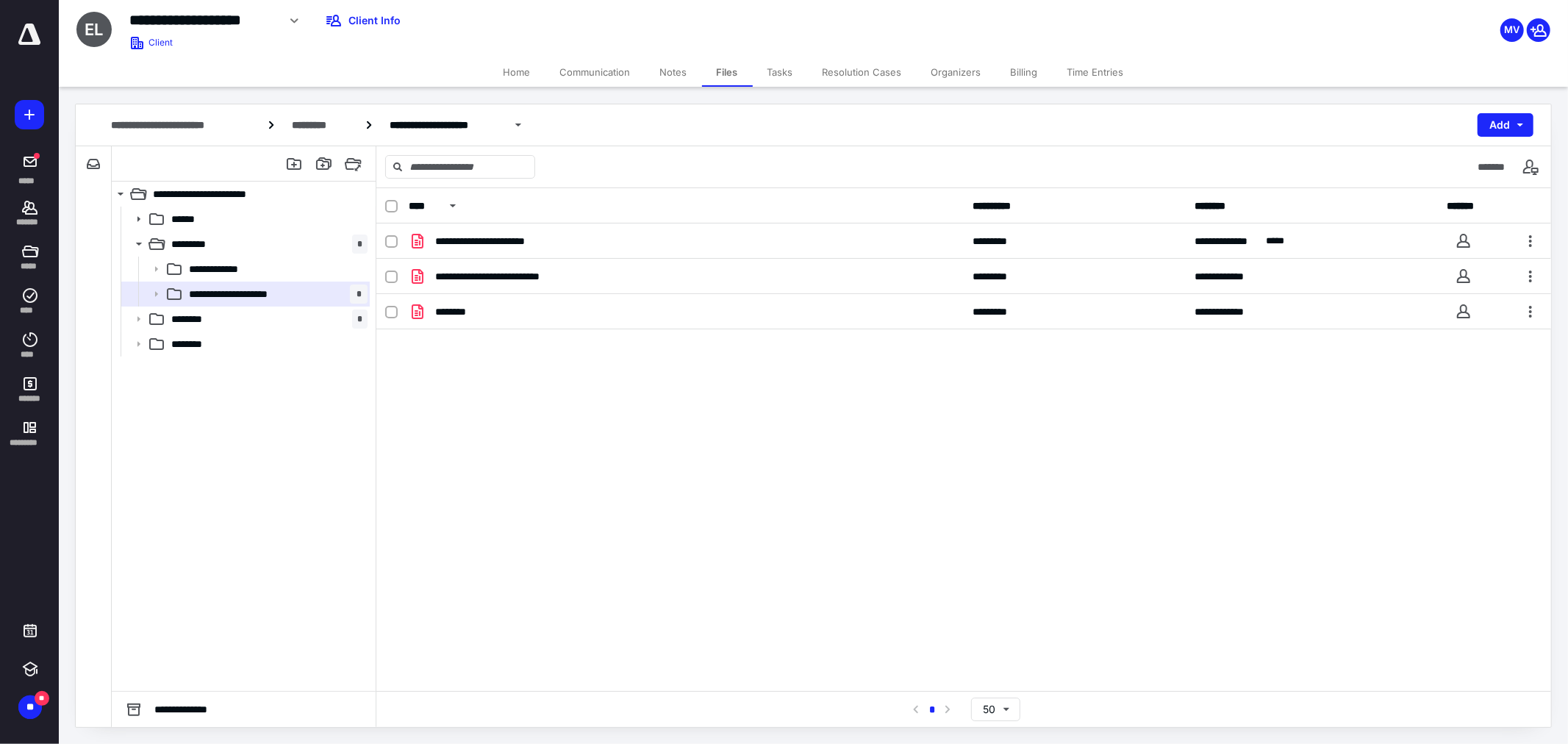 click on "Files" at bounding box center (727, 72) 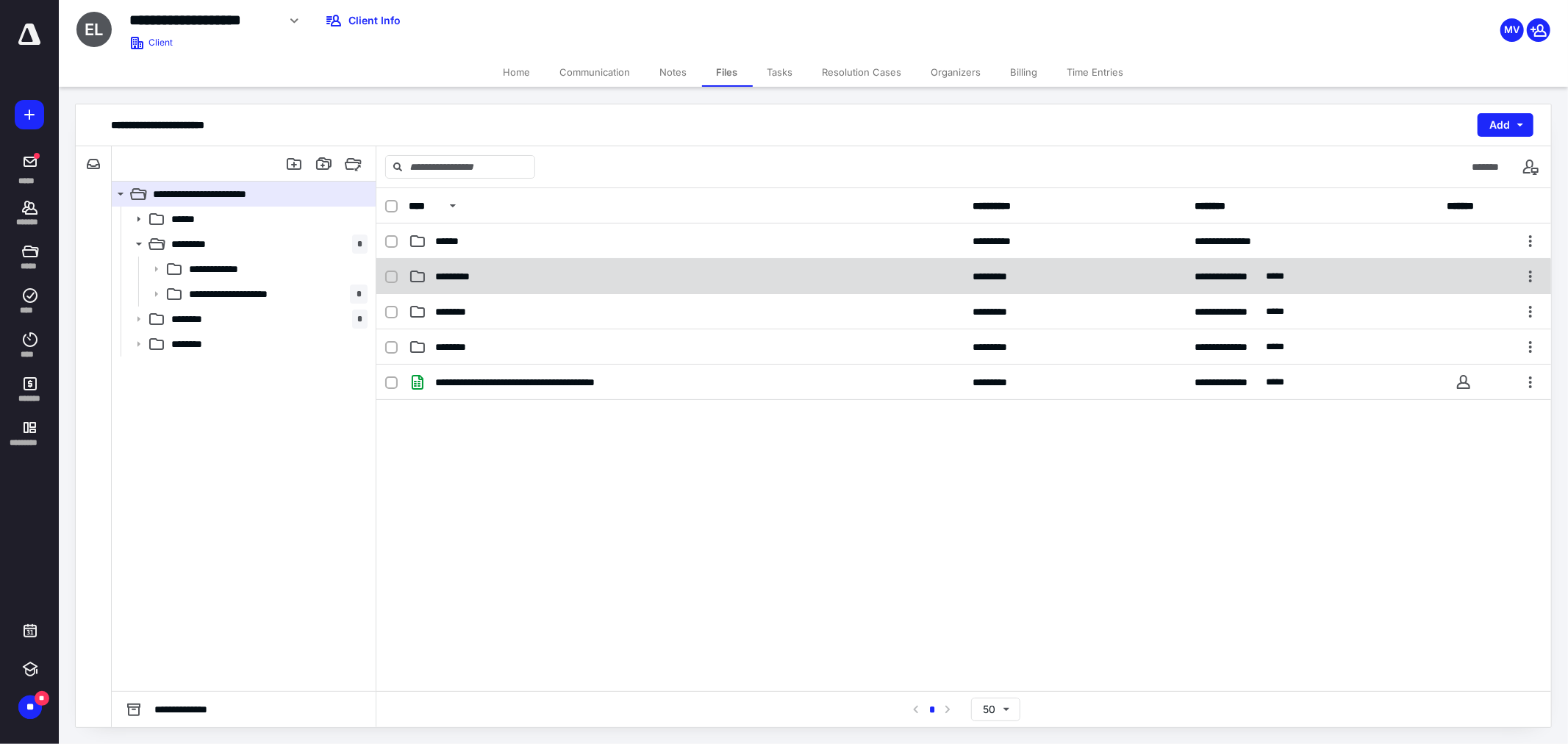 click on "*********" at bounding box center (686, 276) 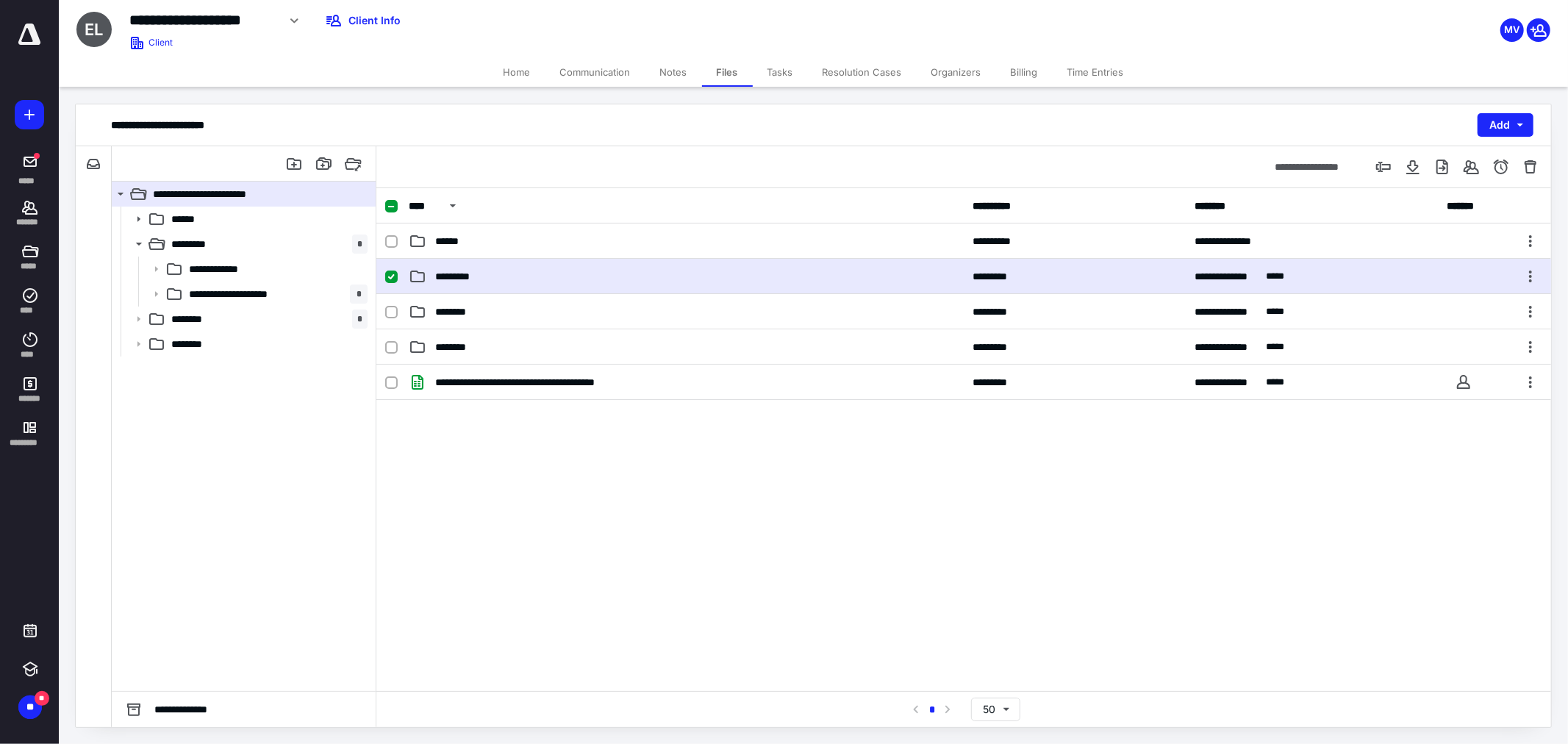 click on "*********" at bounding box center [686, 276] 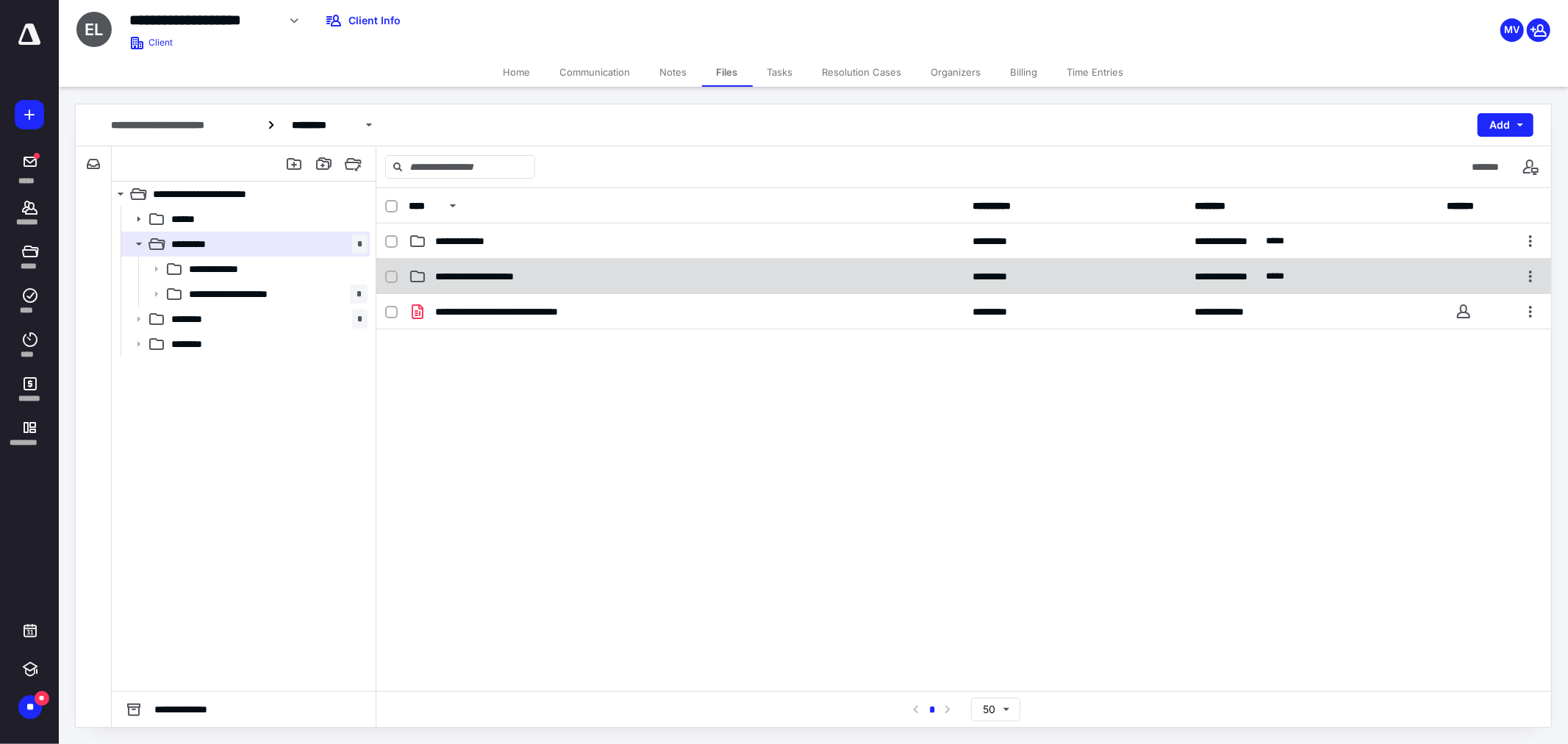click on "**********" at bounding box center (964, 276) 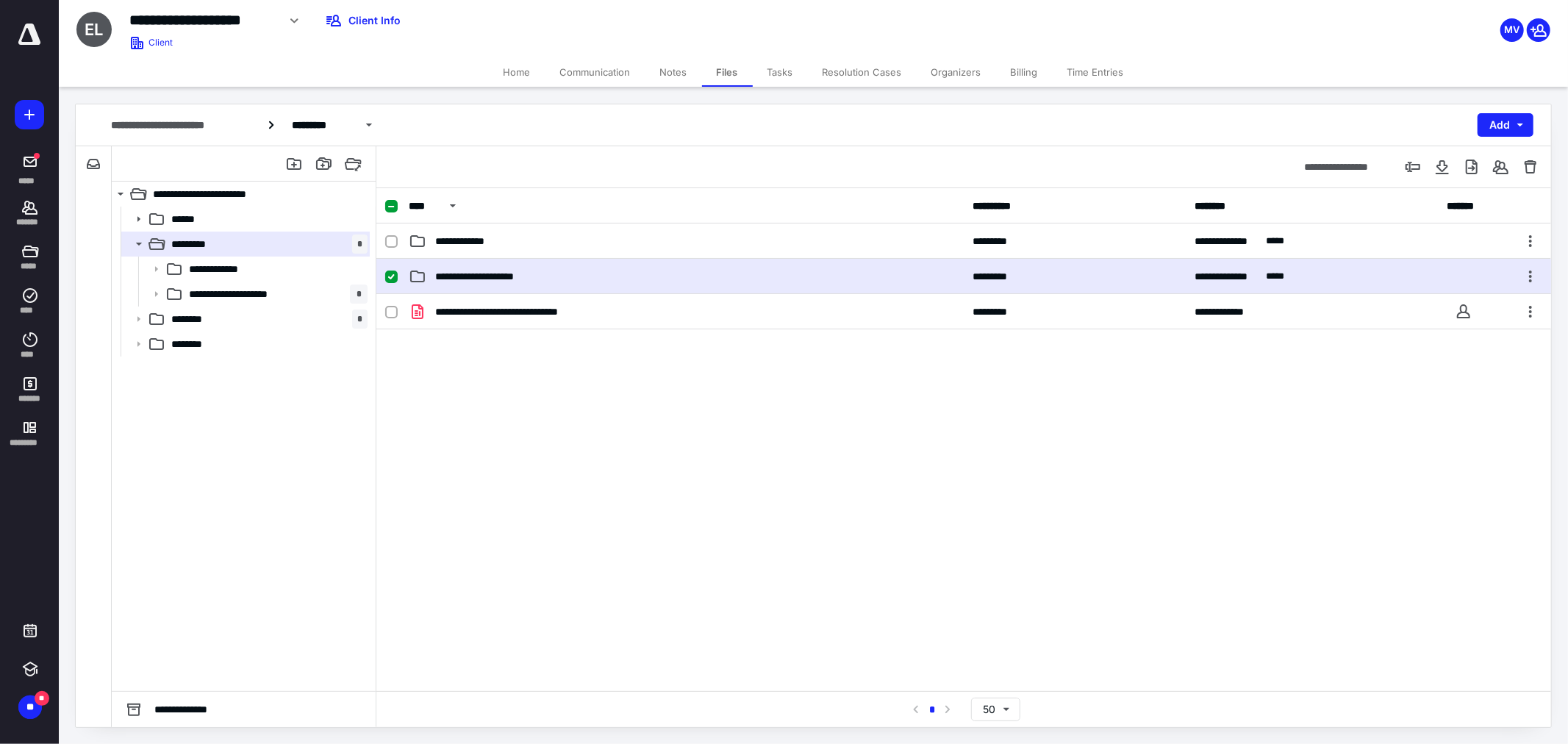 click on "Files" at bounding box center [727, 72] 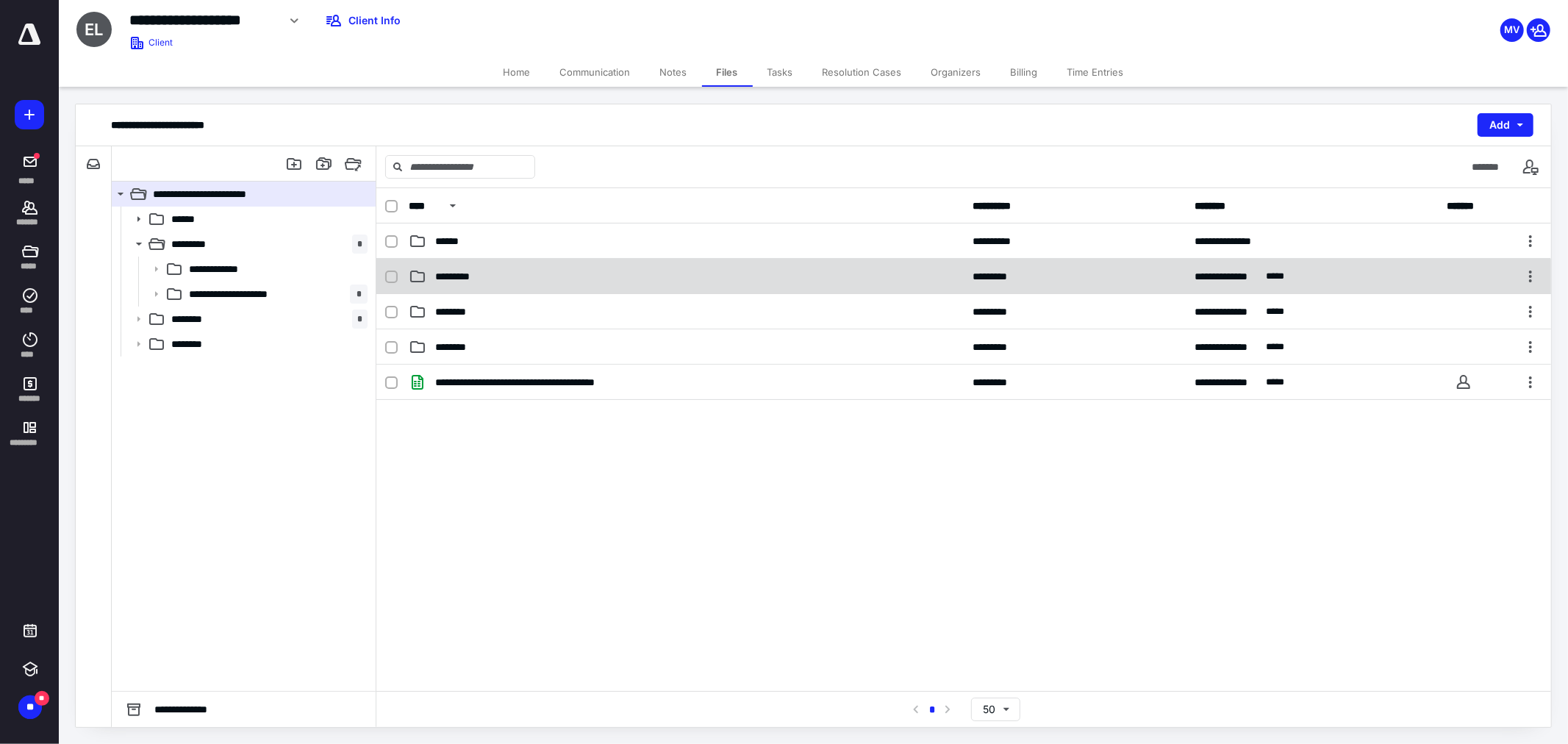 click on "*********" at bounding box center (686, 276) 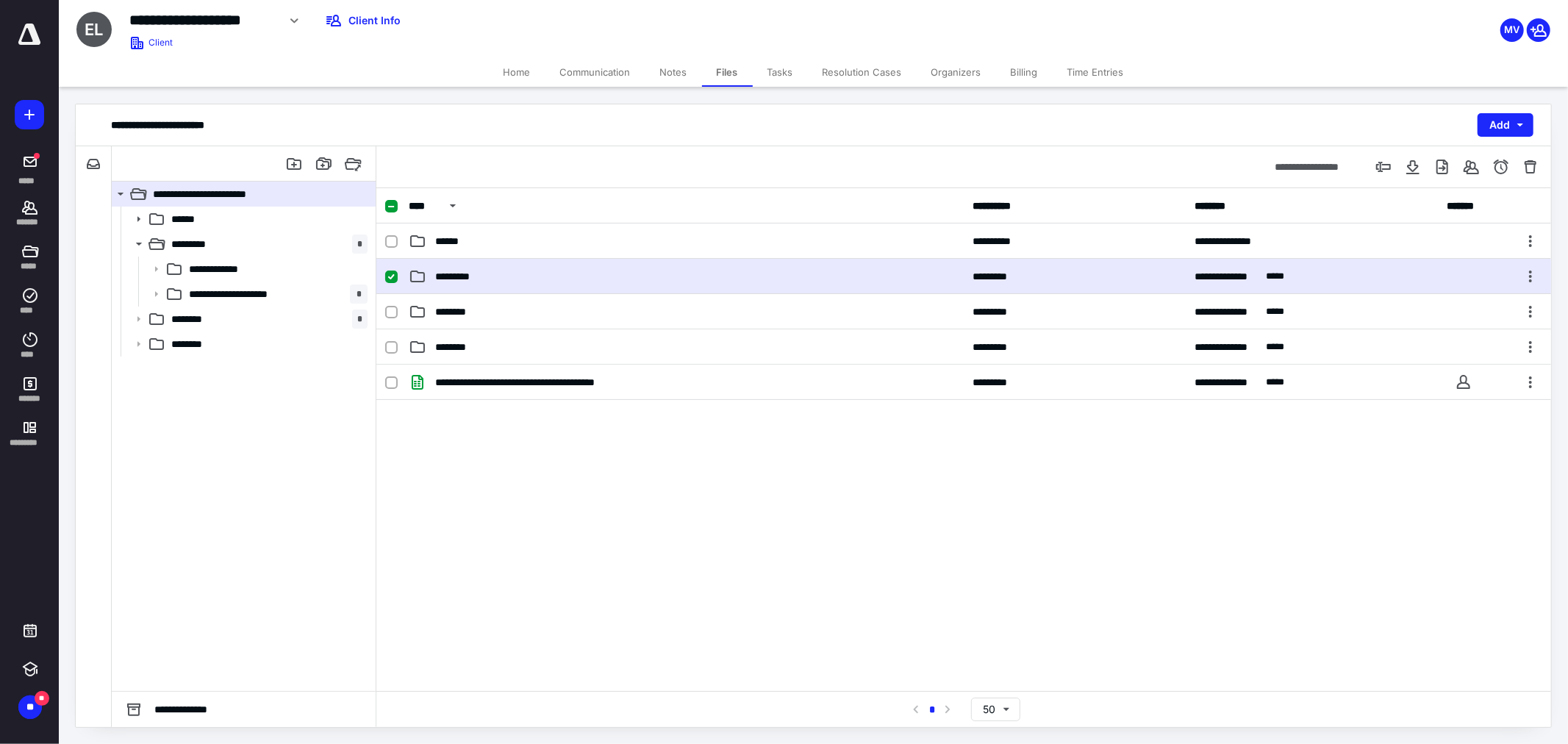 click on "*********" at bounding box center (686, 276) 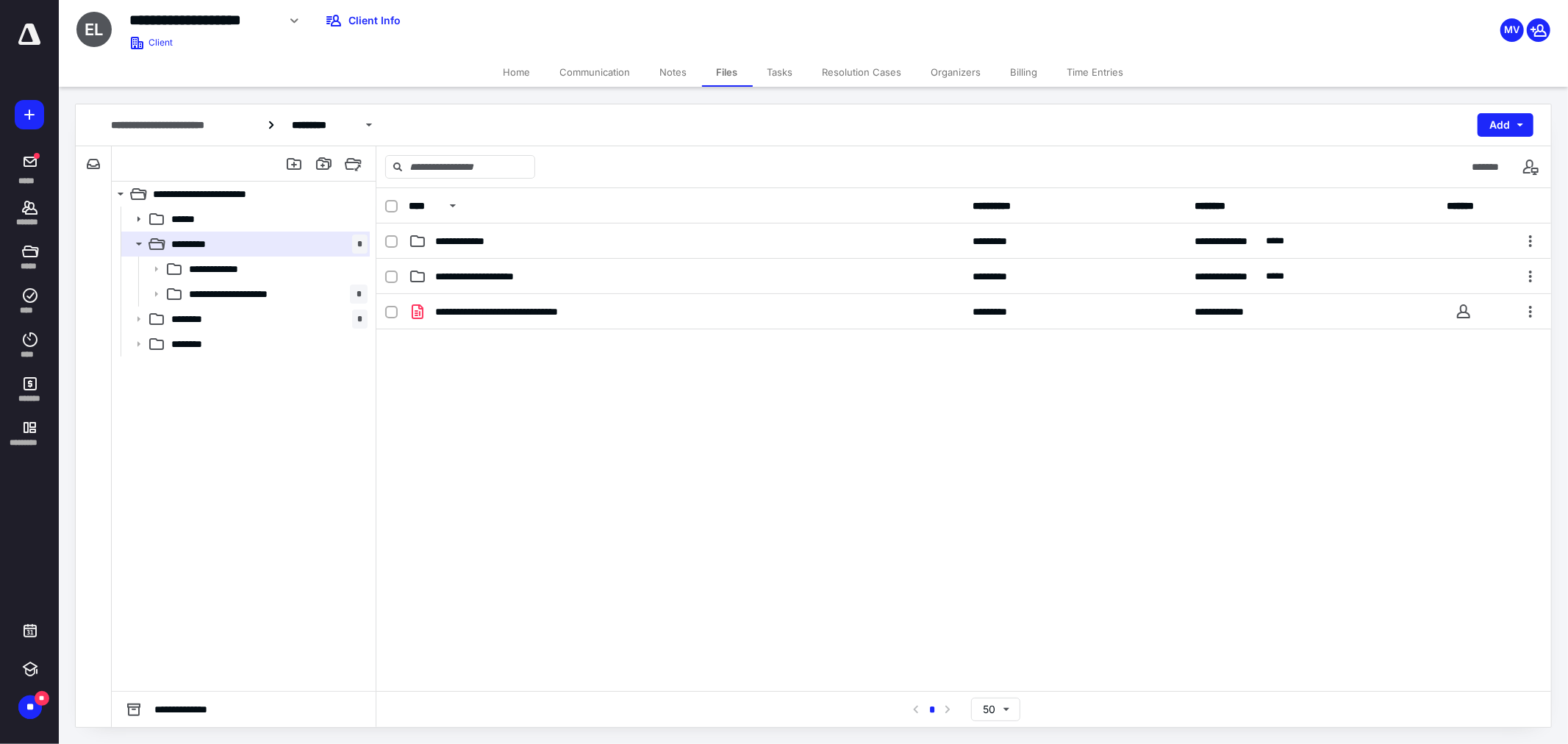 click on "Files" at bounding box center [727, 72] 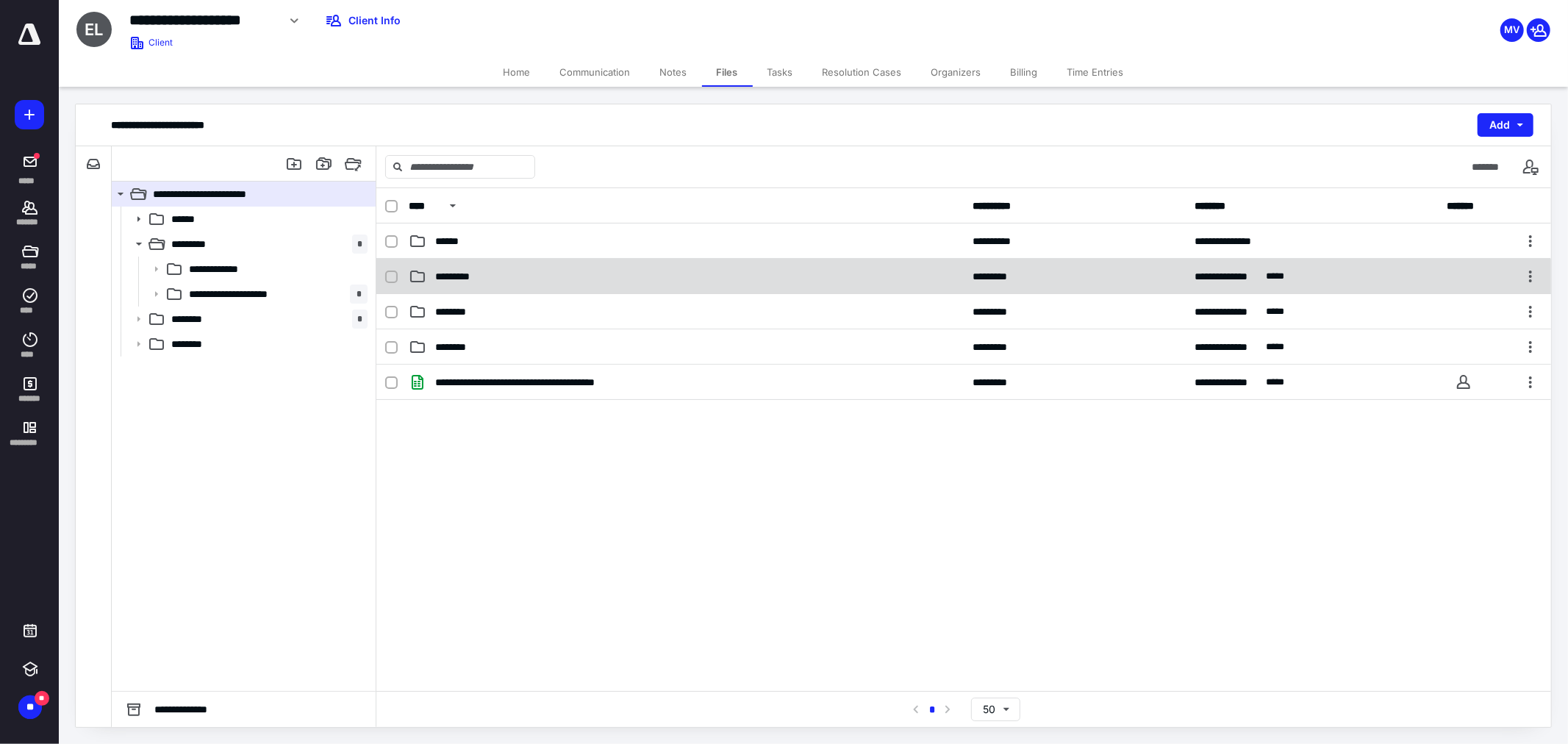 click on "*********" at bounding box center [686, 276] 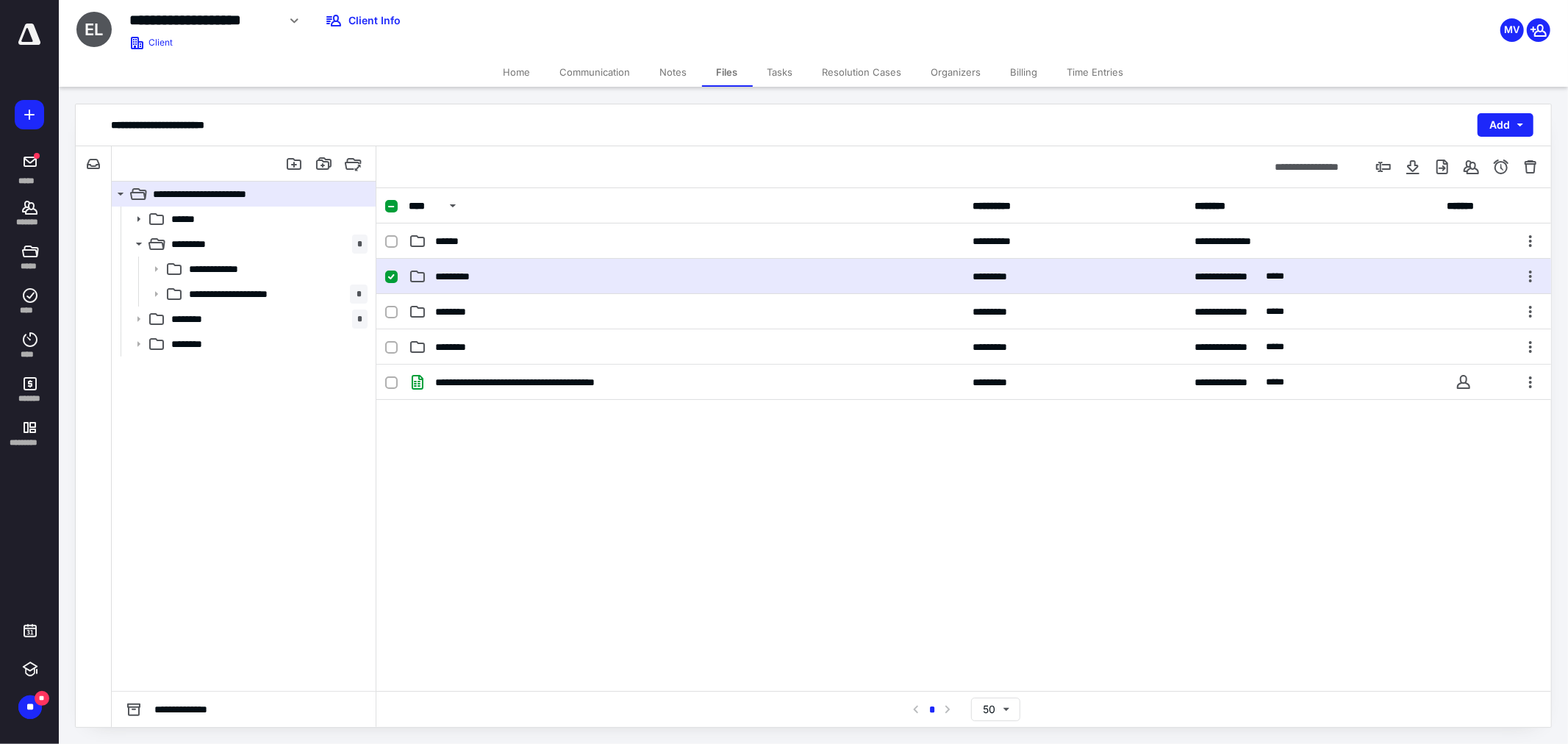 click on "*********" at bounding box center [686, 276] 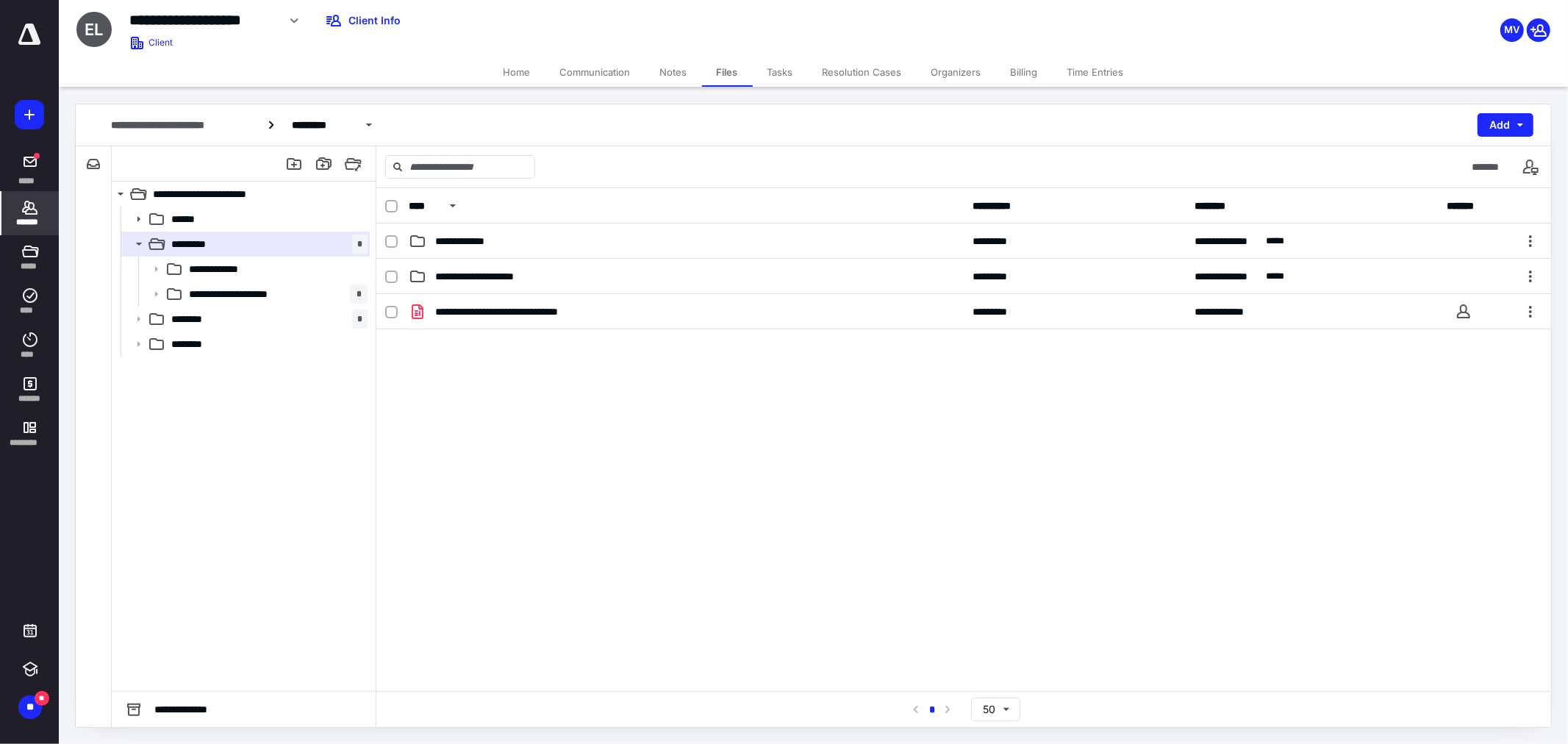 click 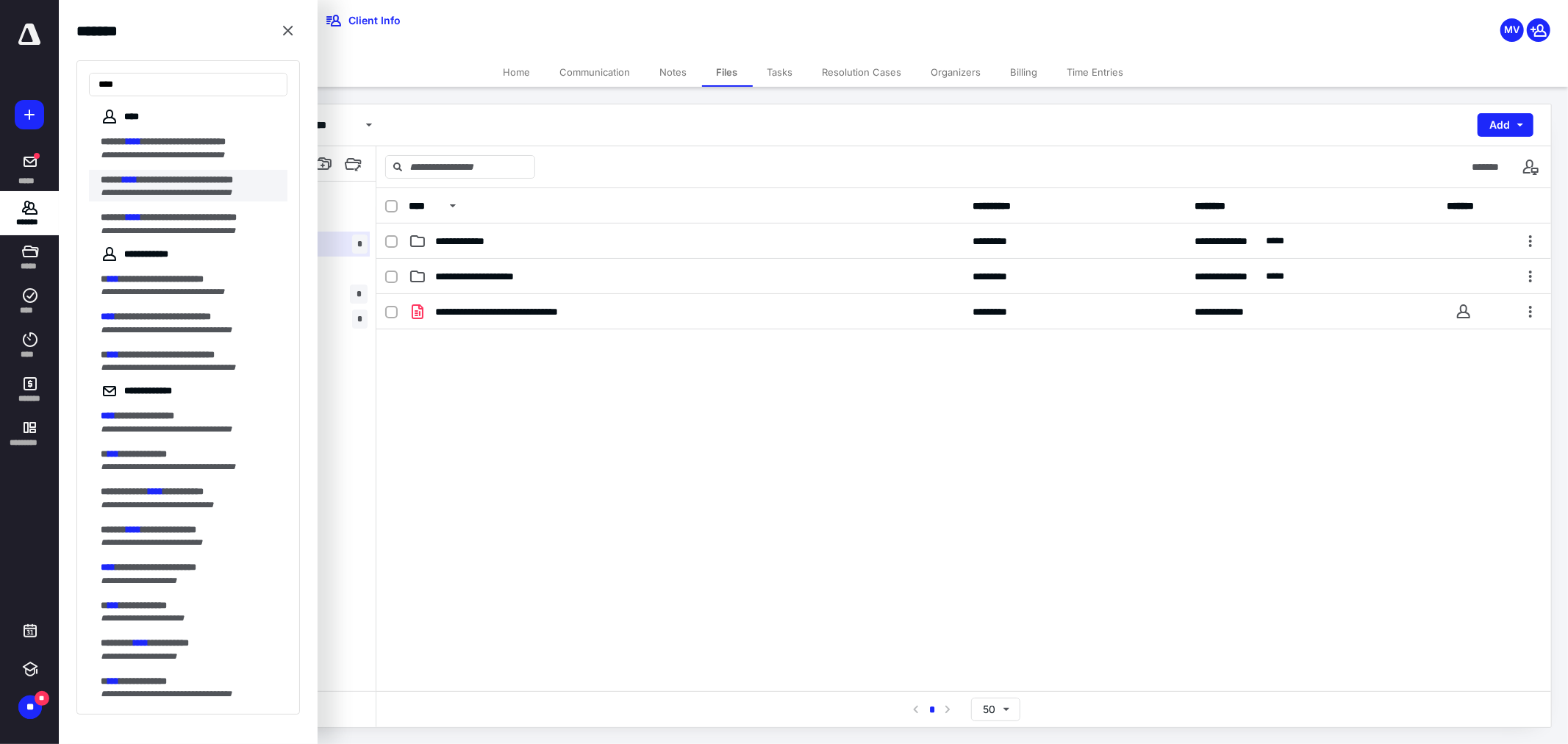 type on "****" 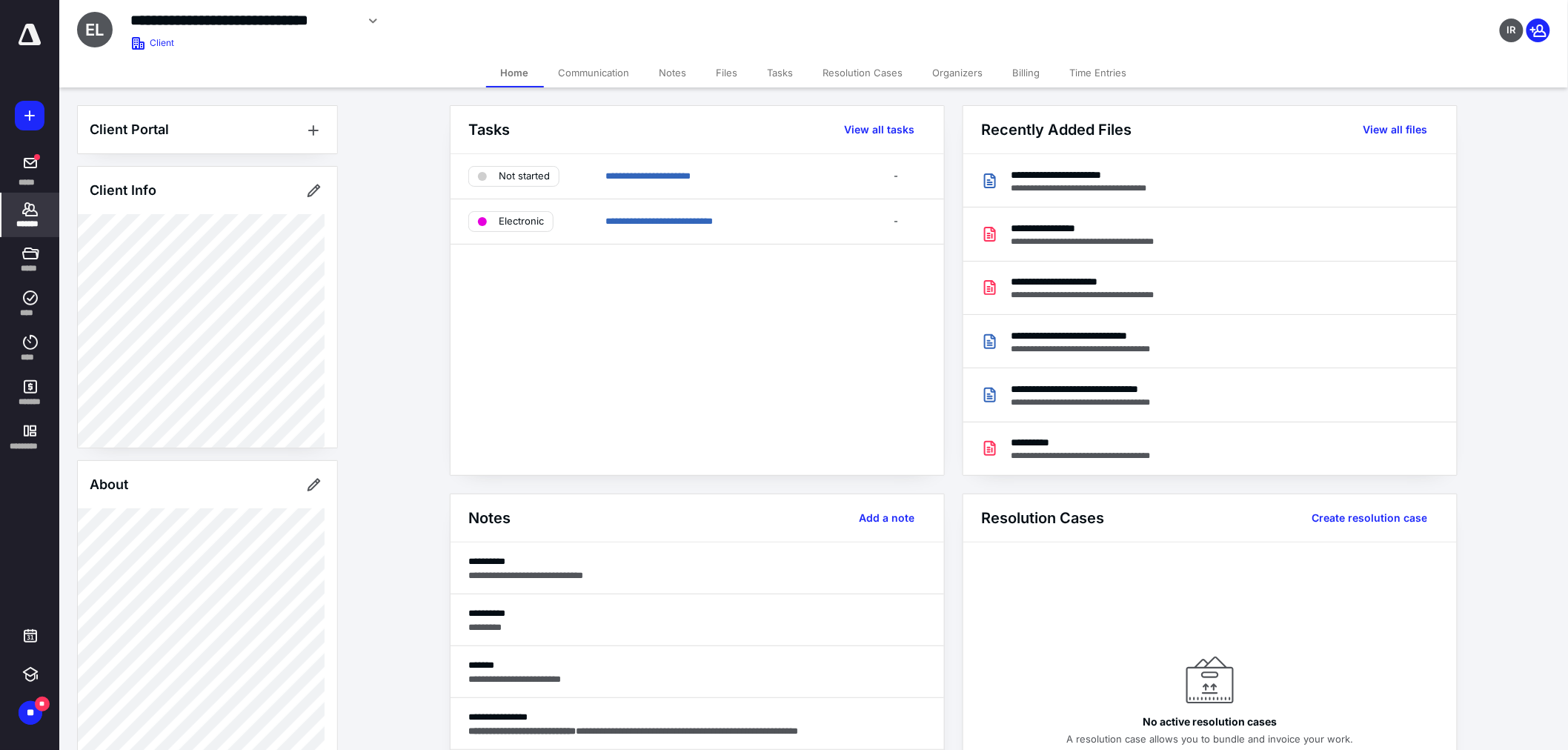 click on "Files" at bounding box center (727, 73) 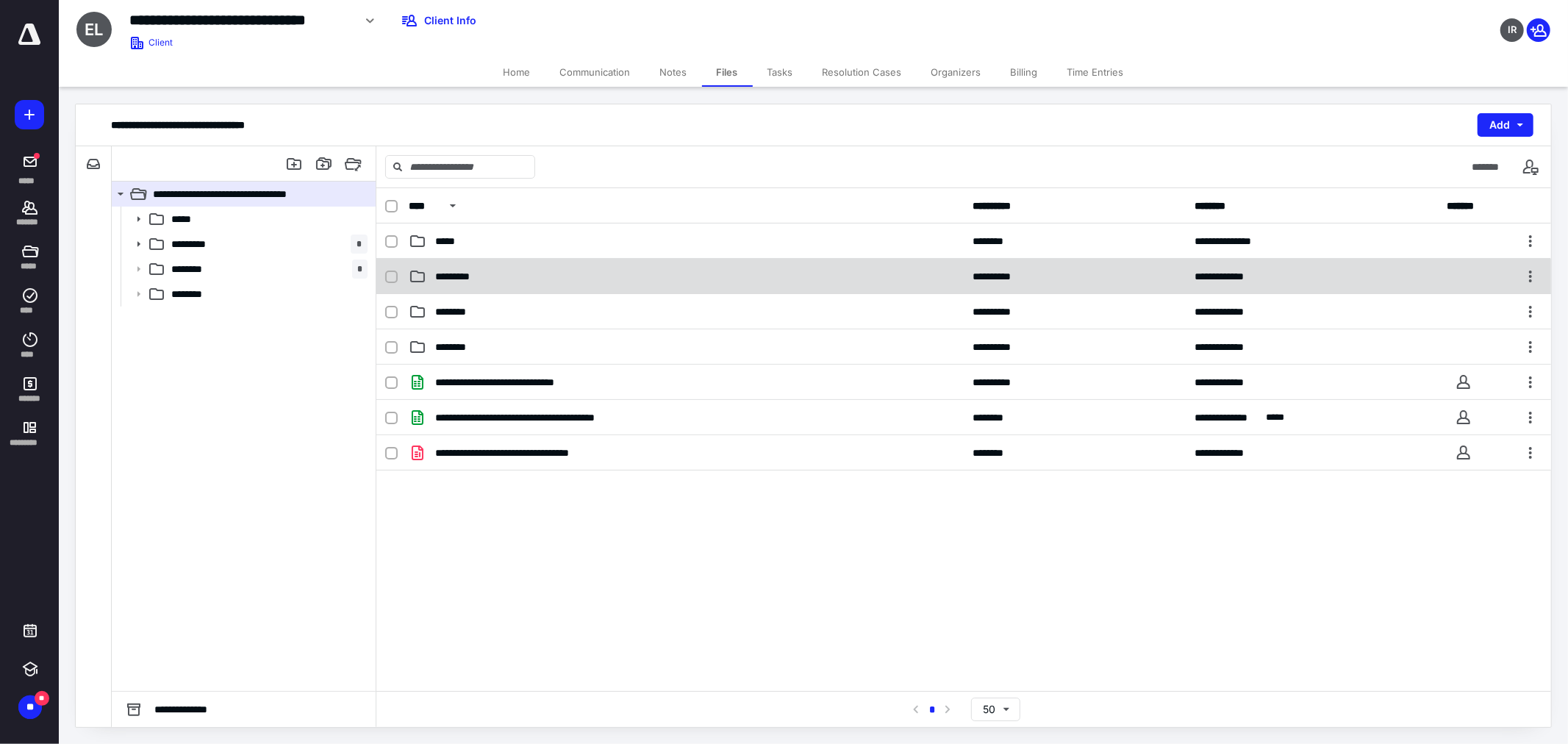 click on "**********" at bounding box center (964, 276) 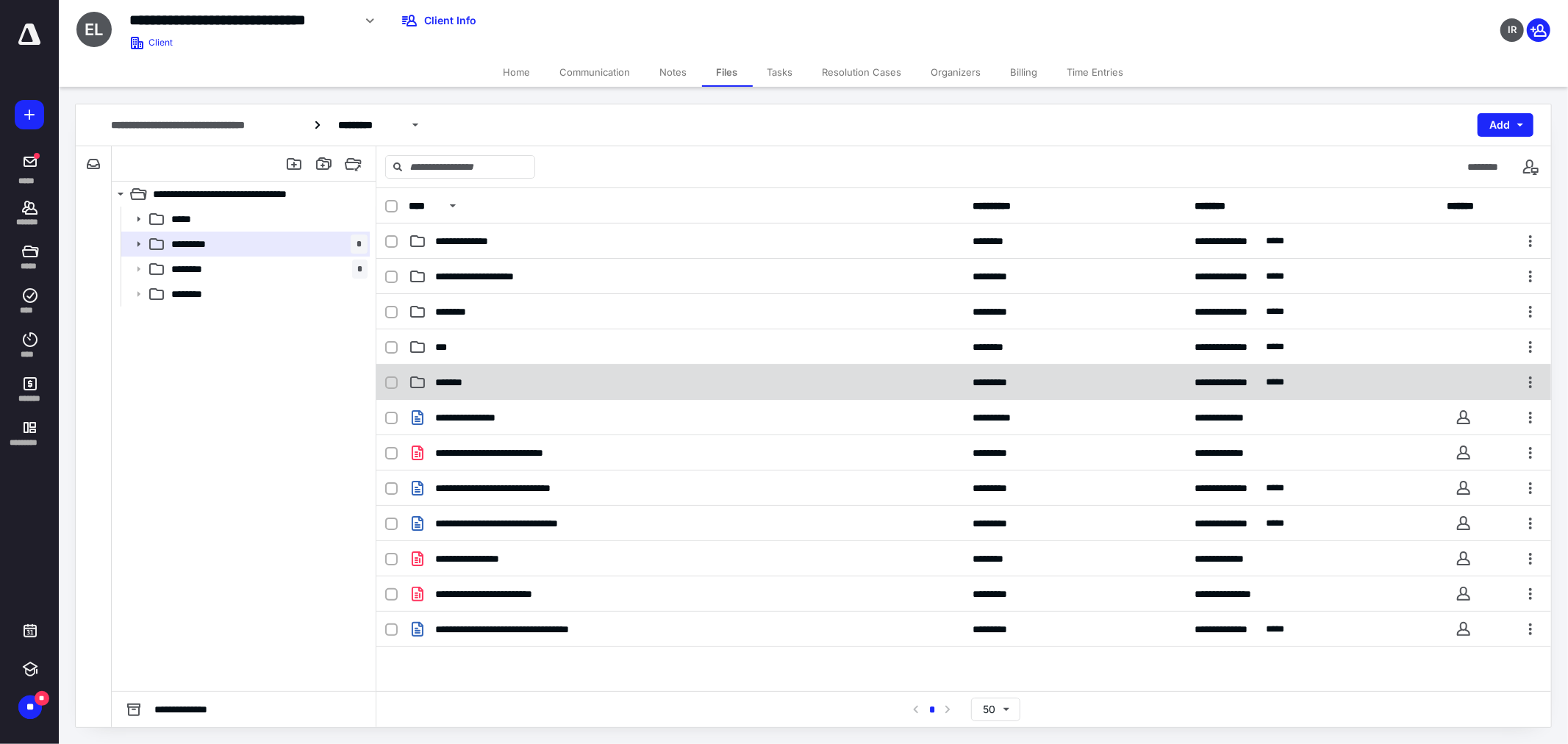 click on "*******" at bounding box center [452, 382] 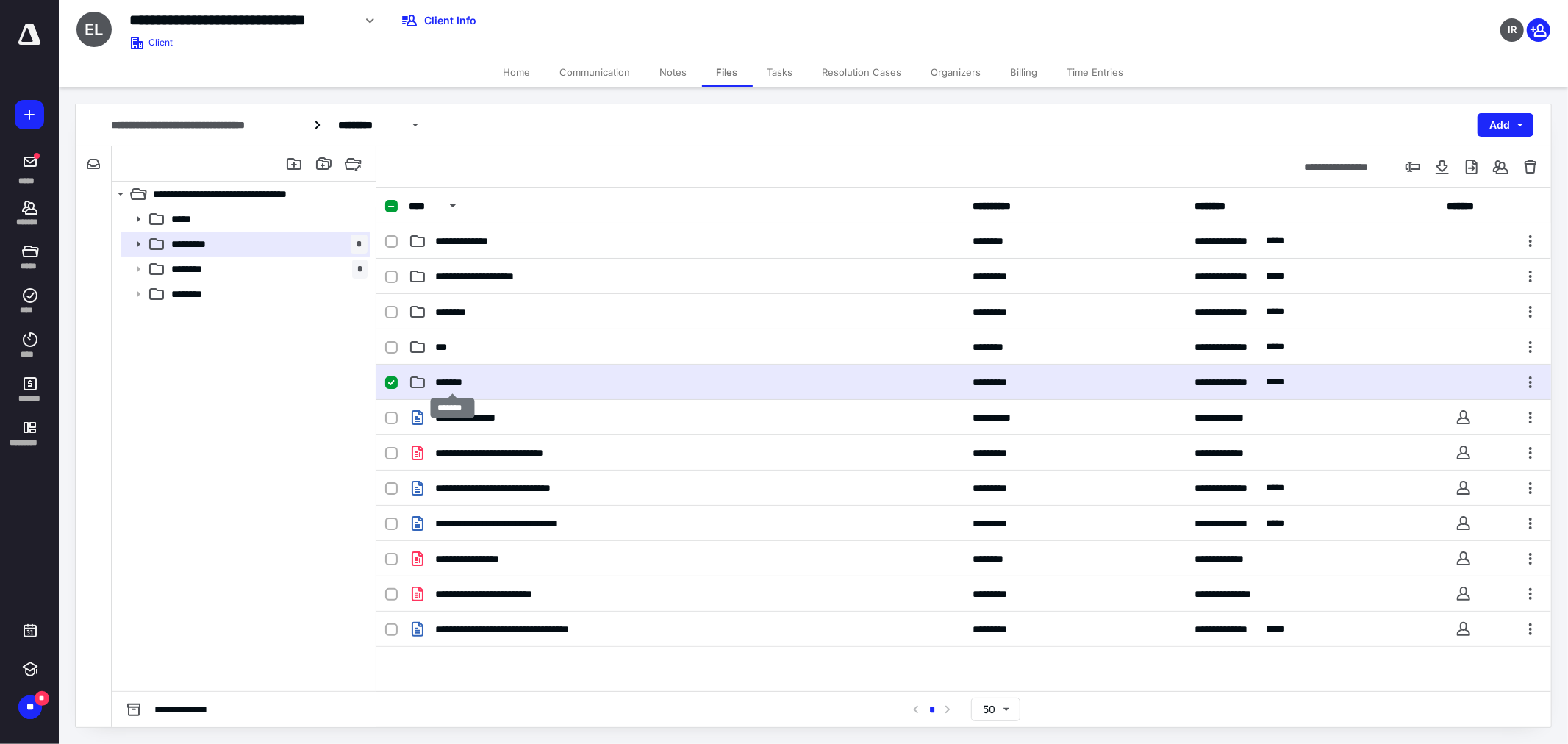 click on "*******" at bounding box center [452, 382] 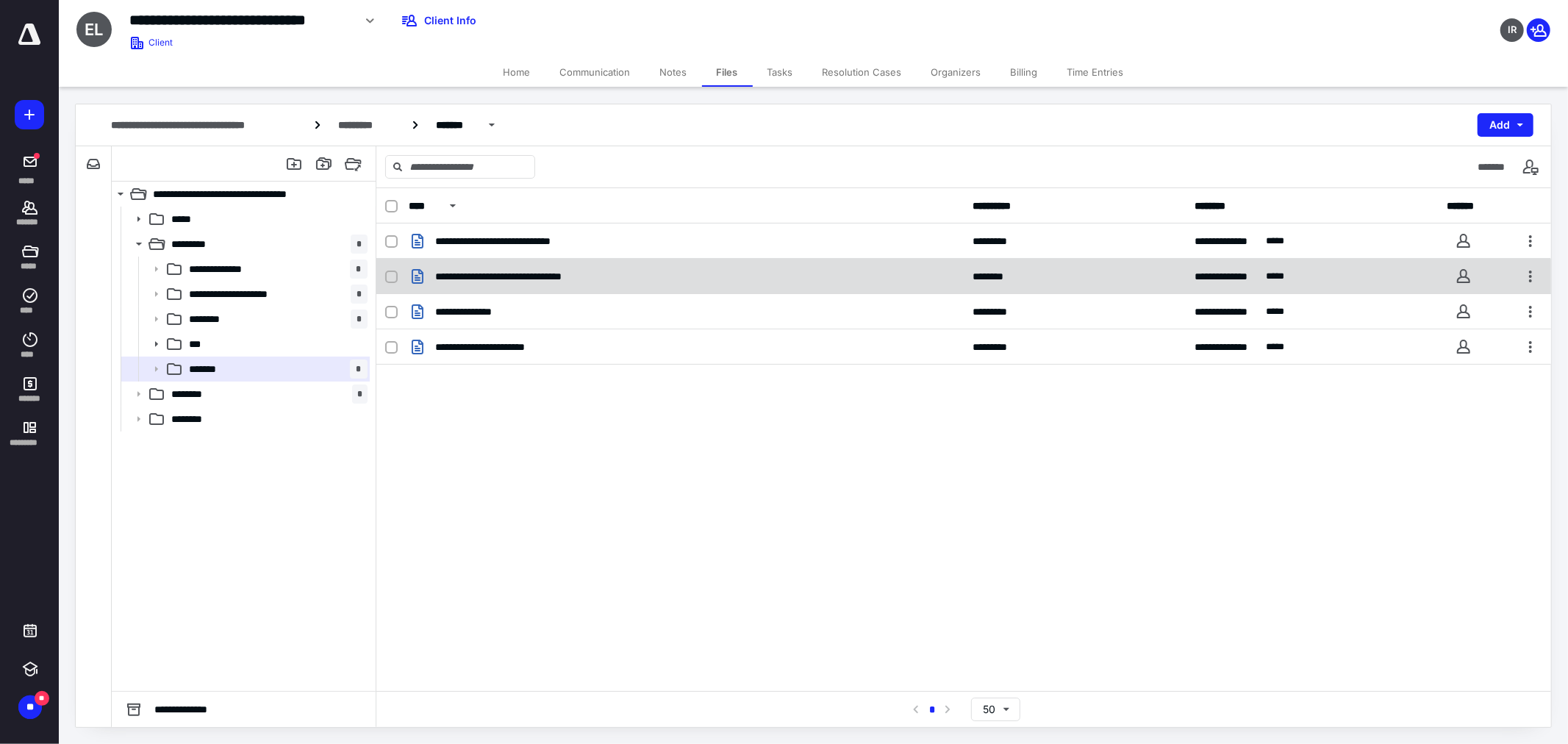 click on "**********" at bounding box center (686, 276) 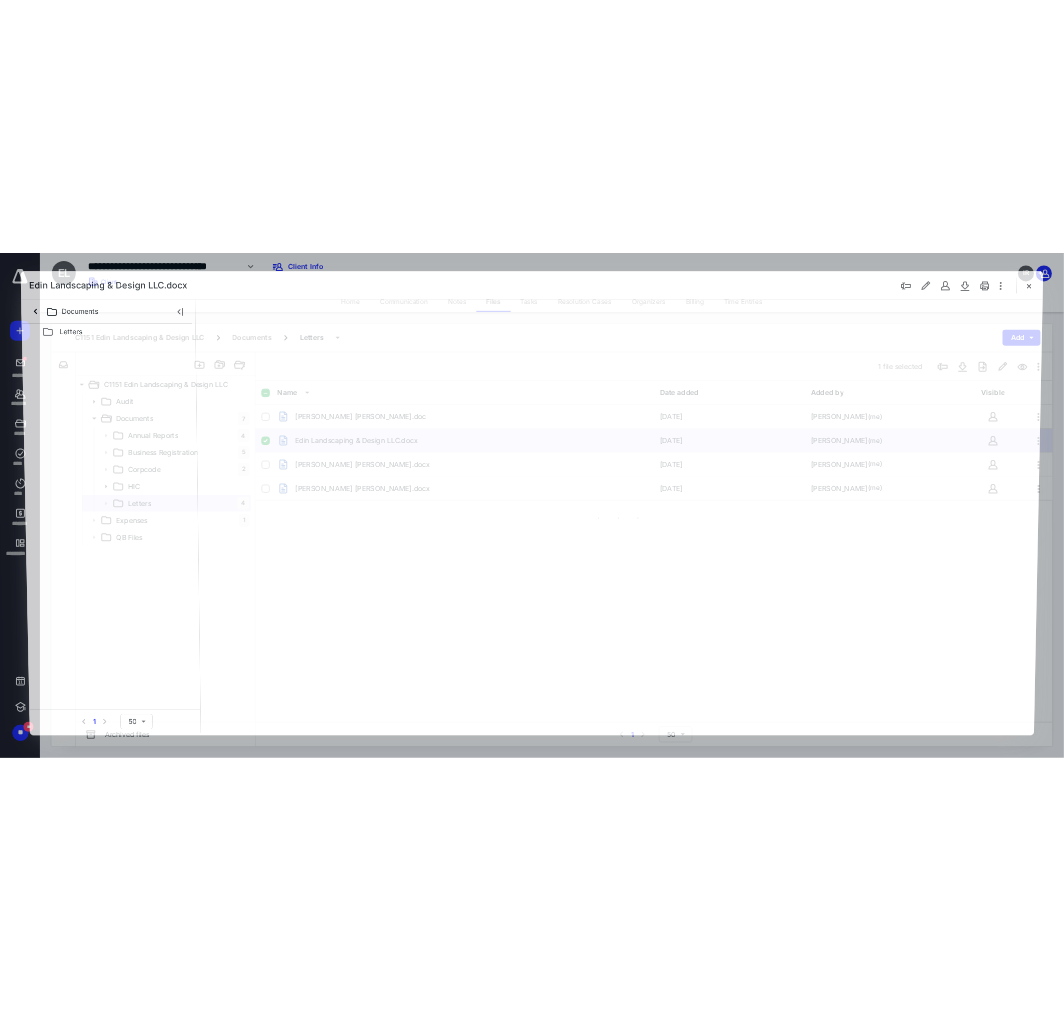 scroll, scrollTop: 0, scrollLeft: 0, axis: both 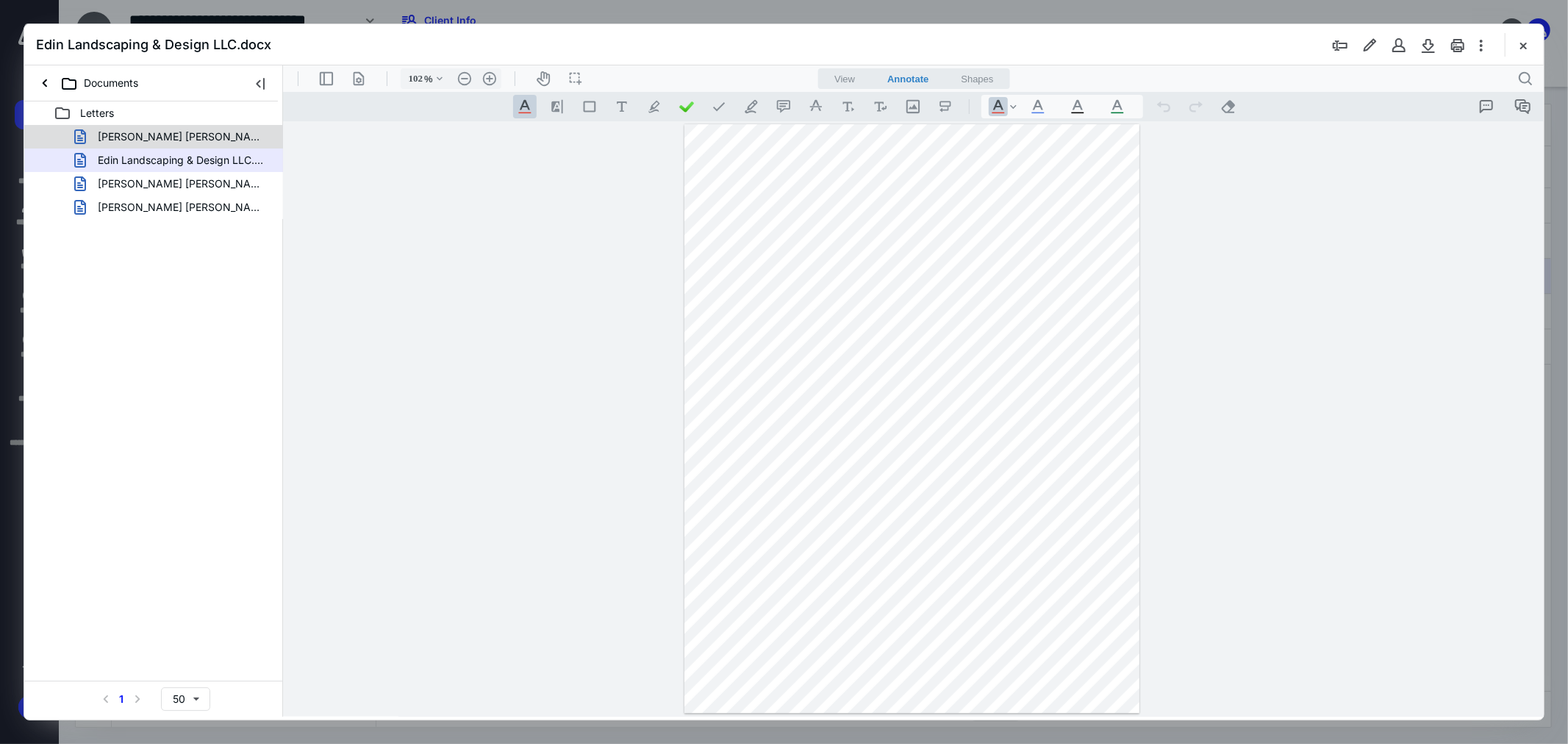 click on "[PERSON_NAME] [PERSON_NAME].doc" at bounding box center (183, 137) 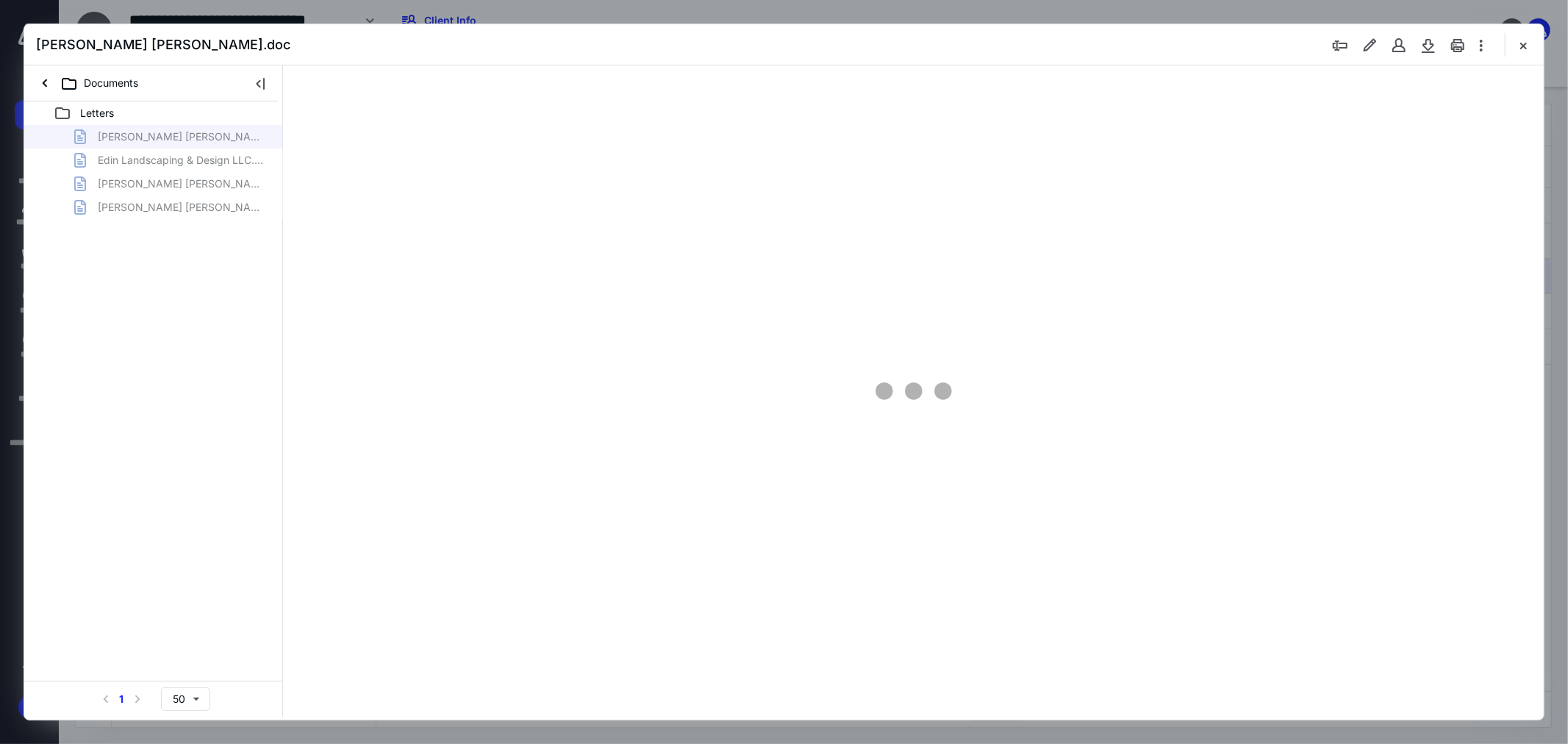 type on "102" 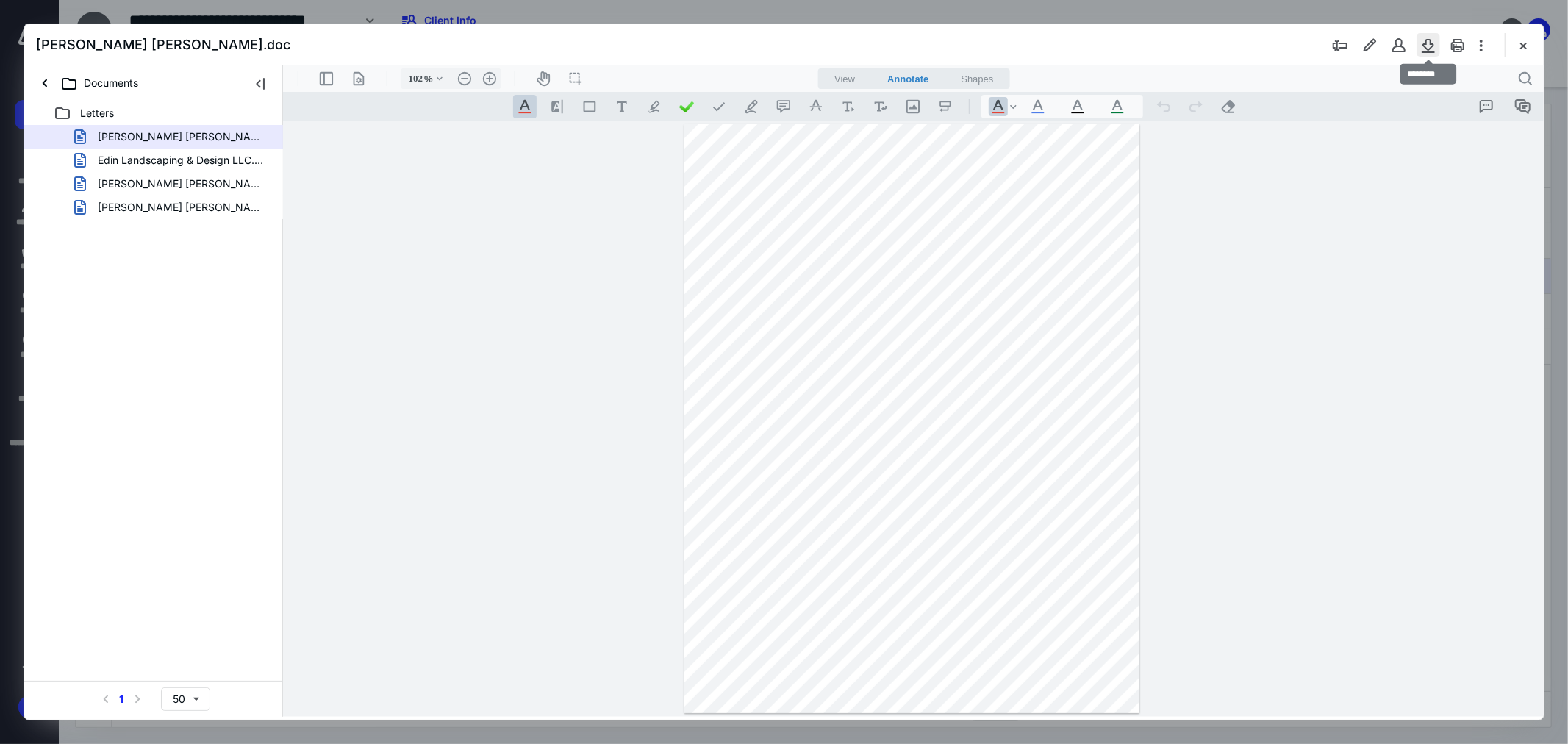 click at bounding box center (1428, 45) 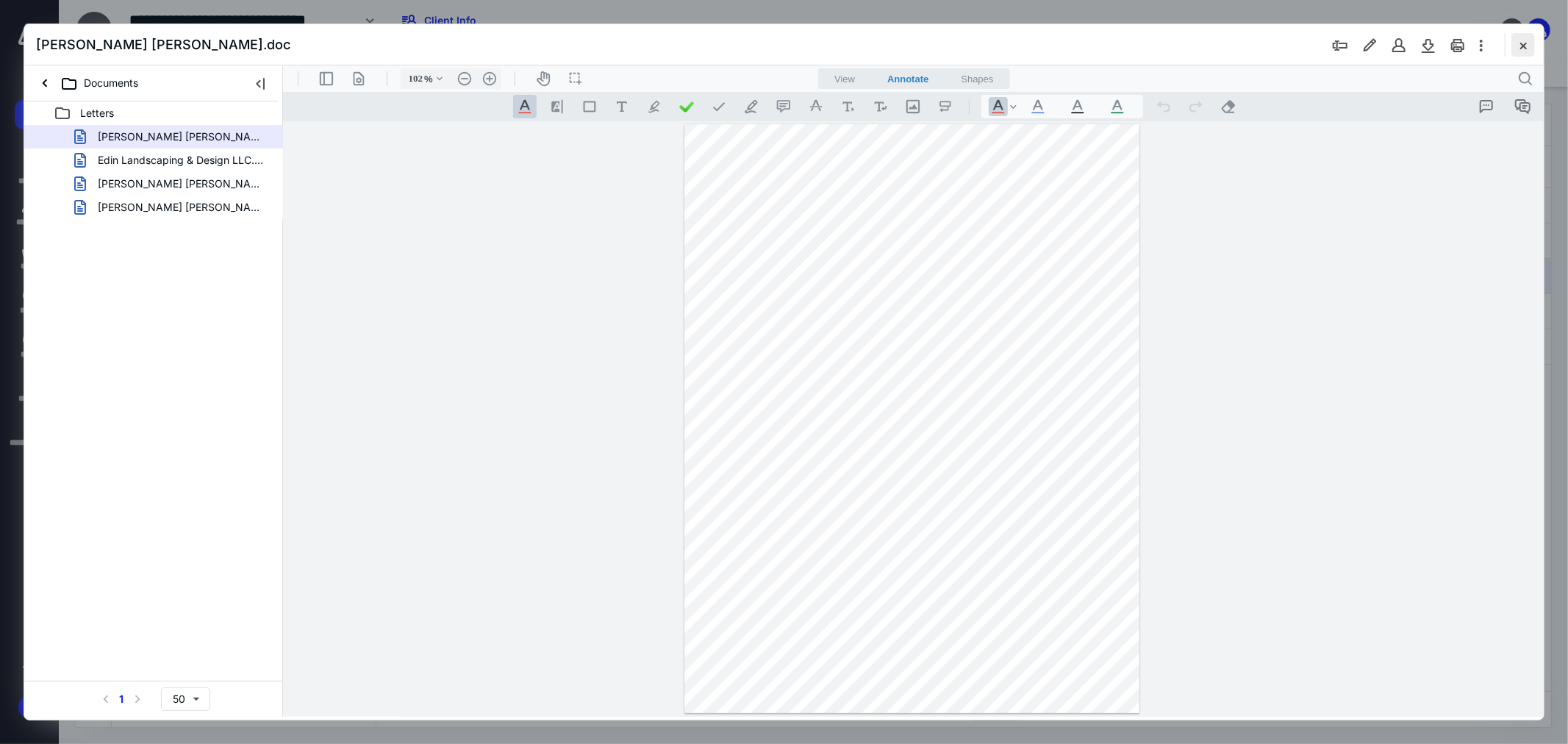 click at bounding box center [1523, 45] 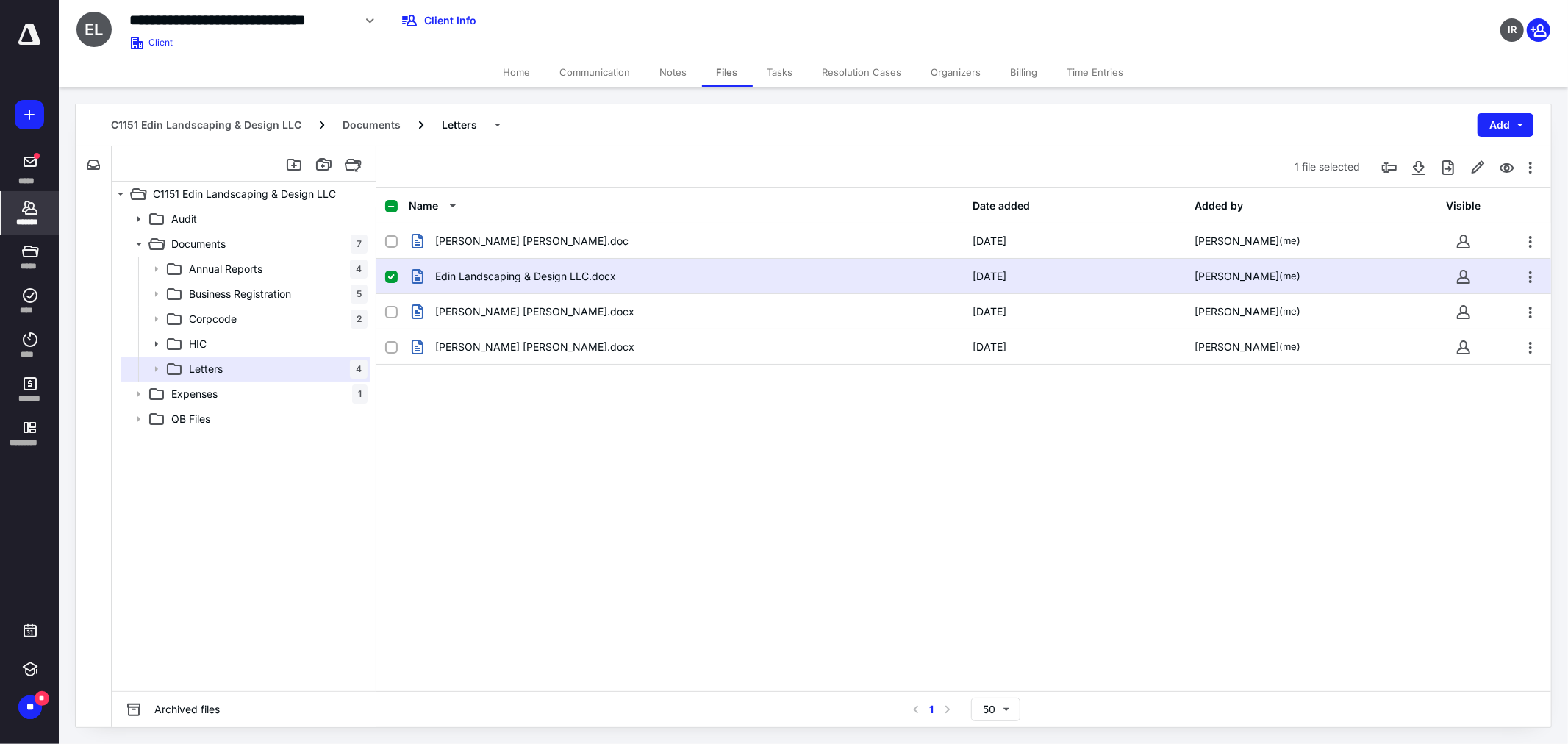 click on "*******" at bounding box center [30, 213] 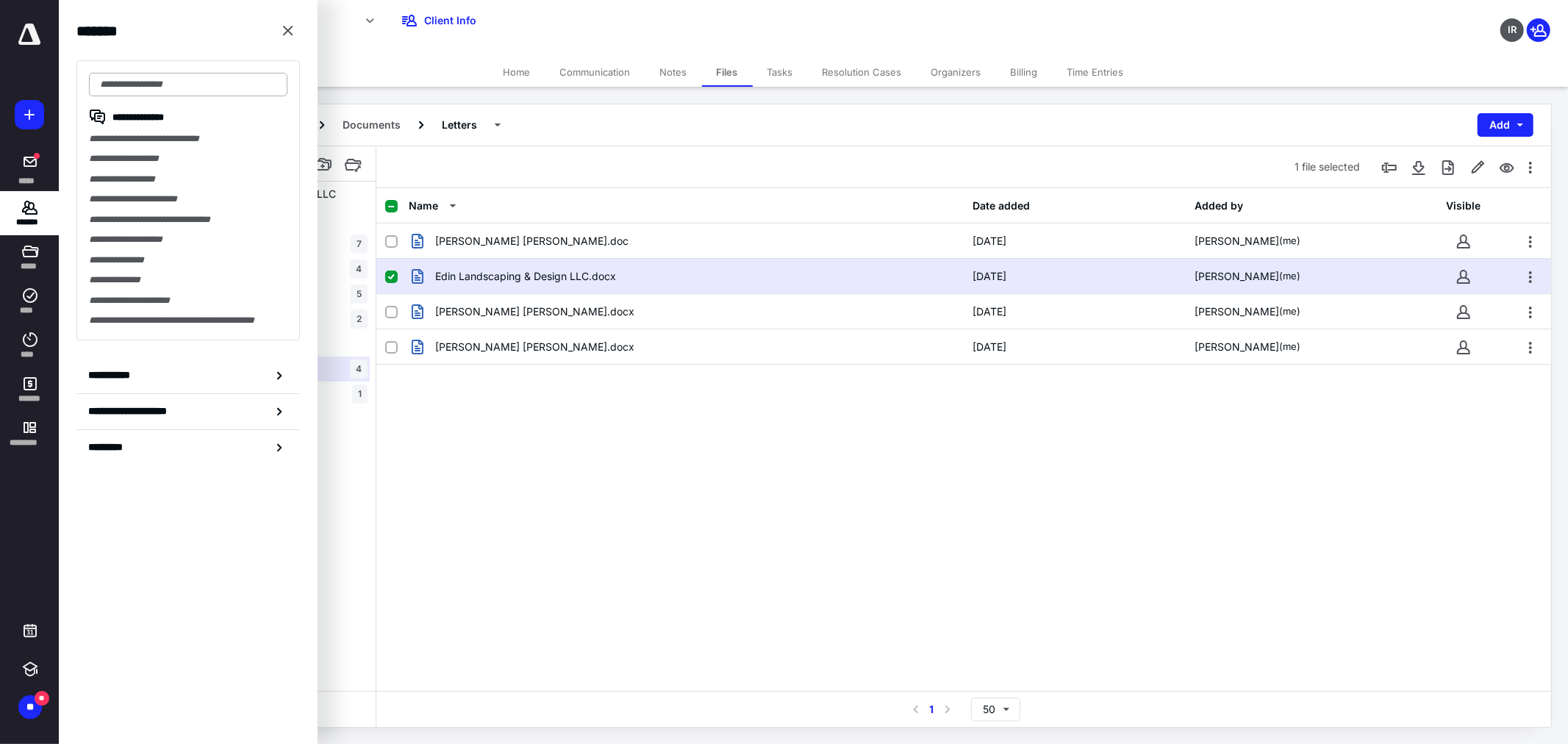 click at bounding box center (188, 85) 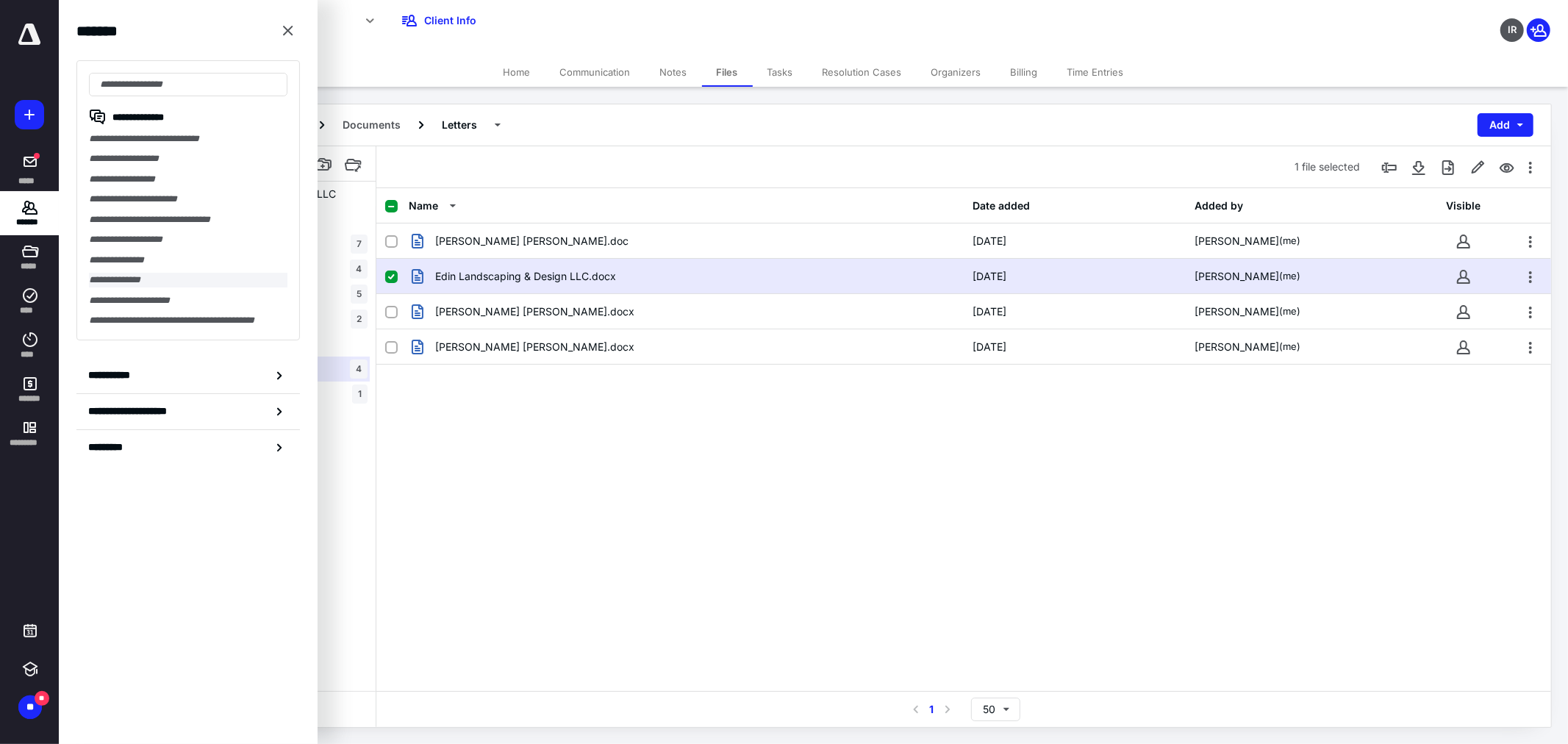 click on "**********" at bounding box center [188, 279] 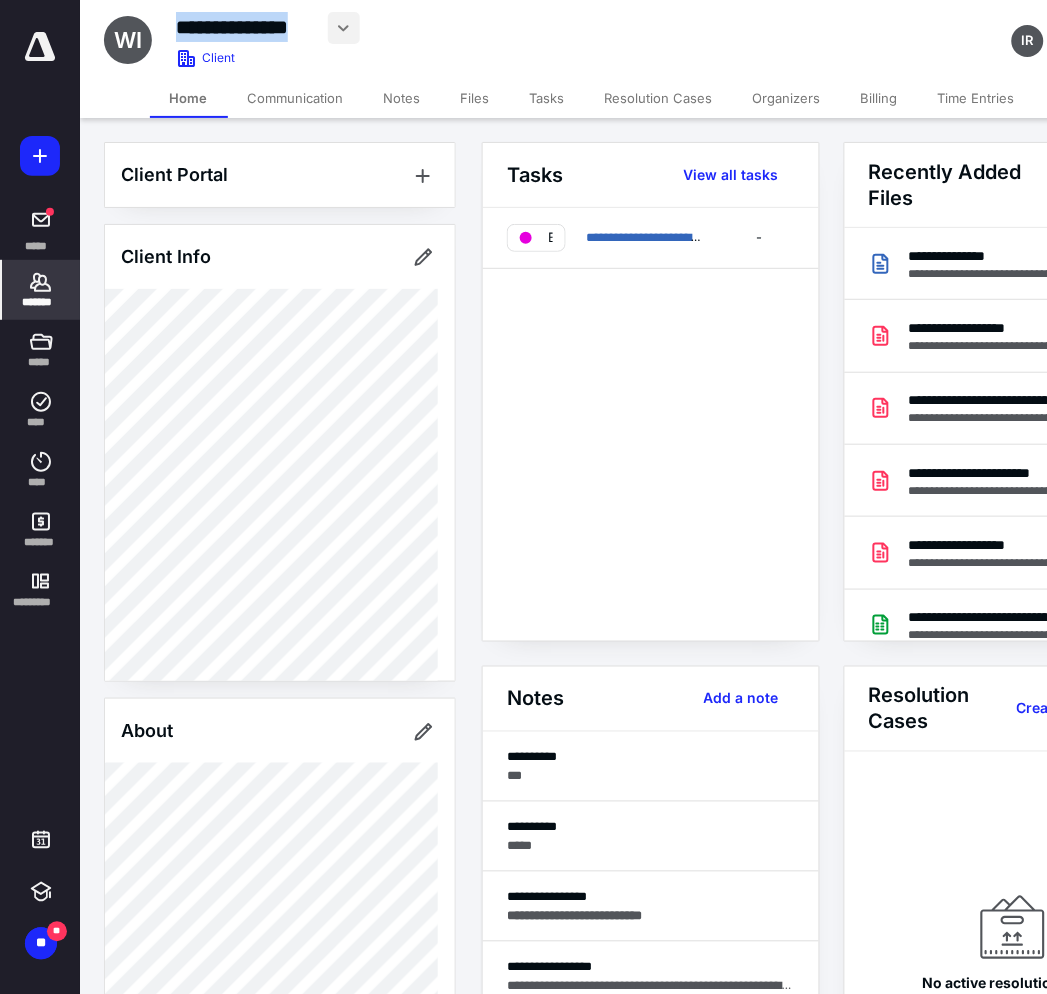 drag, startPoint x: 178, startPoint y: 25, endPoint x: 337, endPoint y: 30, distance: 159.0786 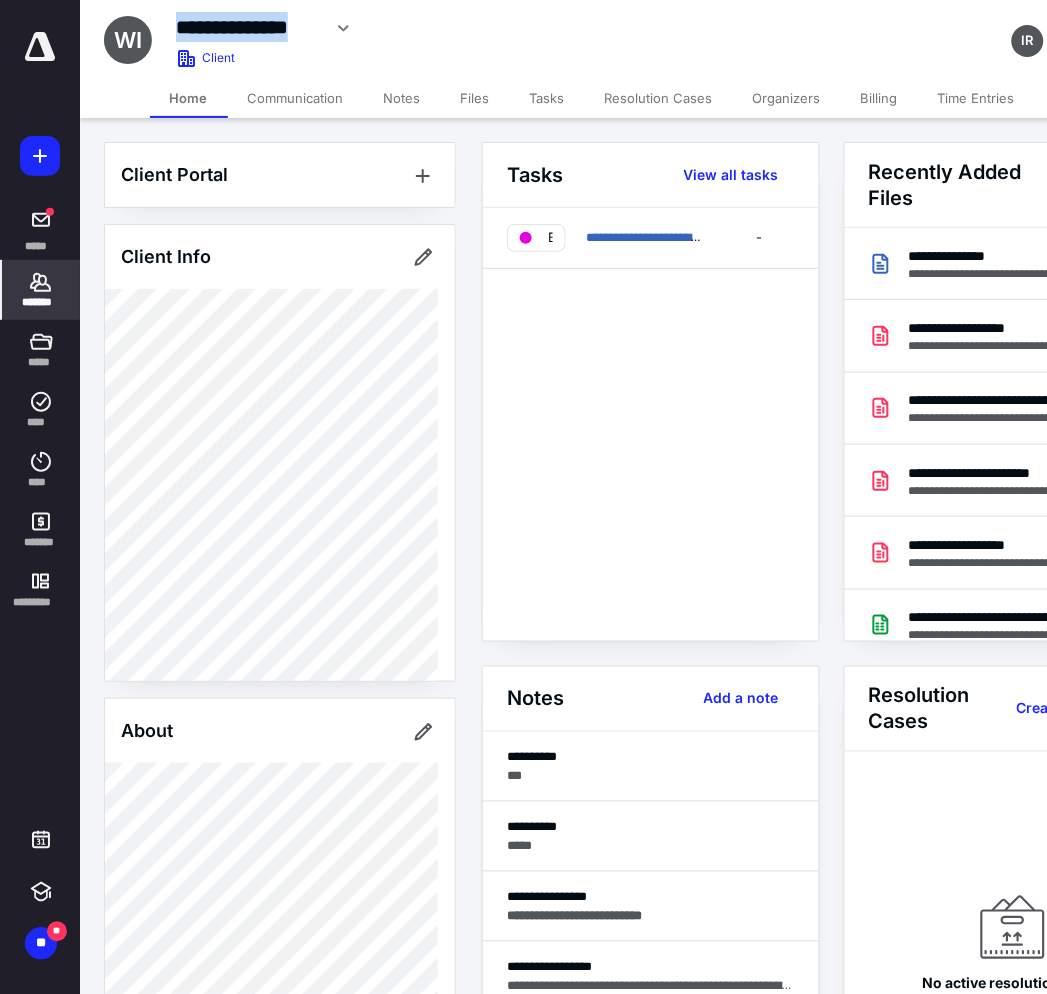 copy on "**********" 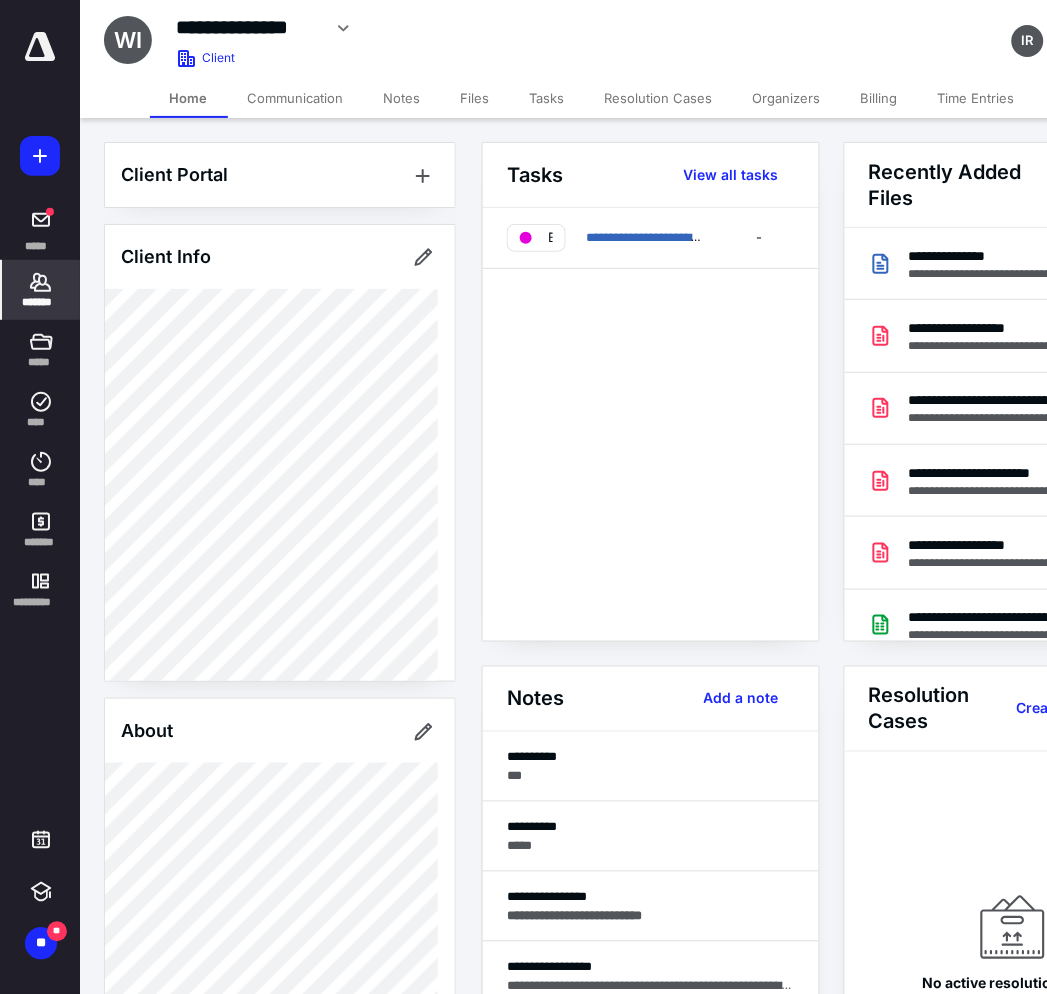 click on "Notes" at bounding box center [402, 98] 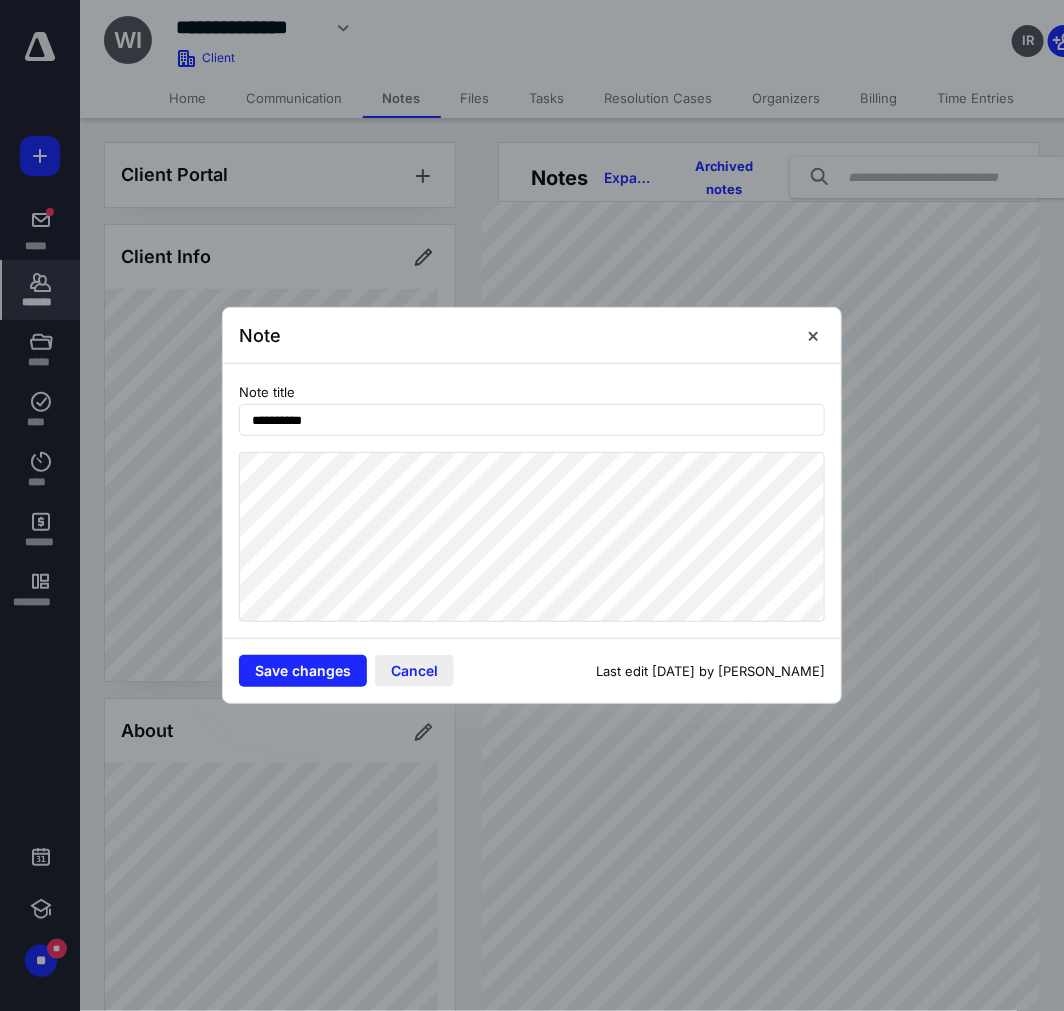 click on "Cancel" at bounding box center [414, 671] 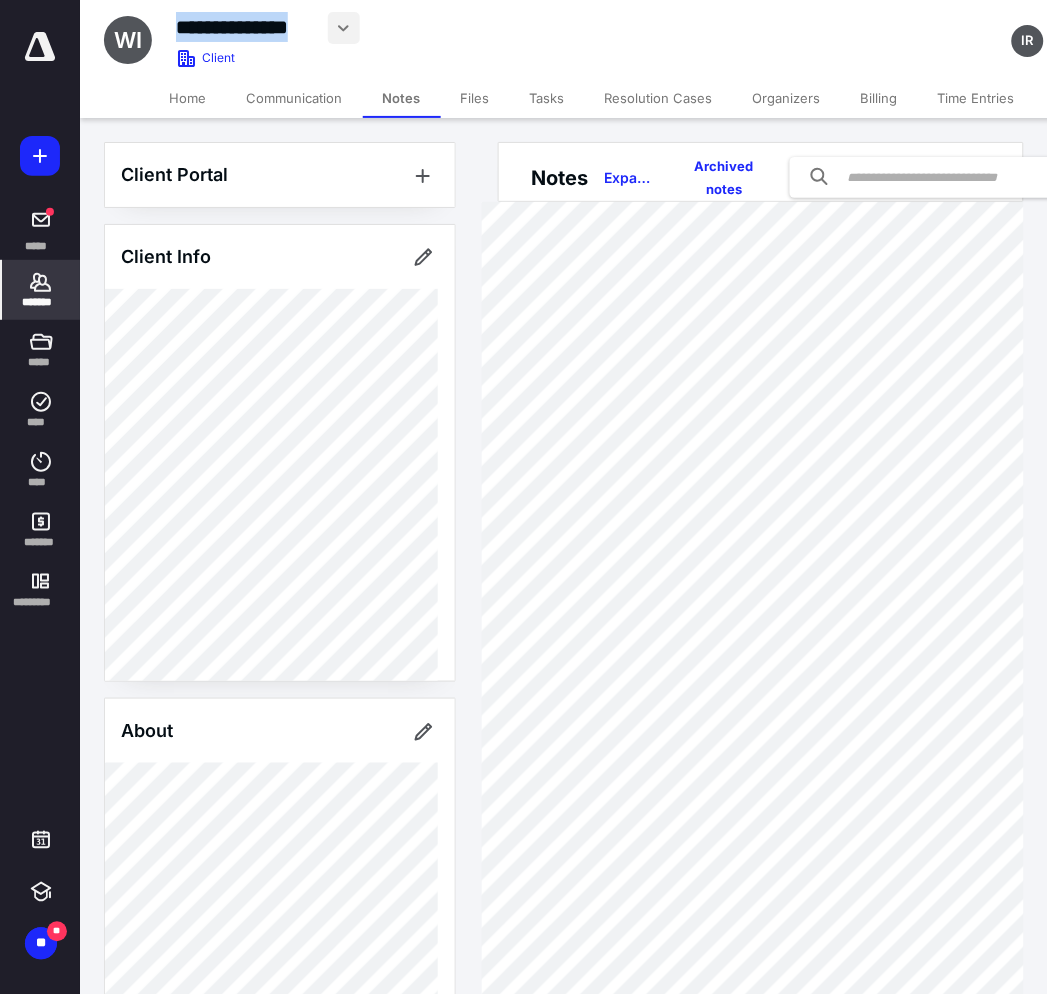 drag, startPoint x: 173, startPoint y: 25, endPoint x: 330, endPoint y: 35, distance: 157.31815 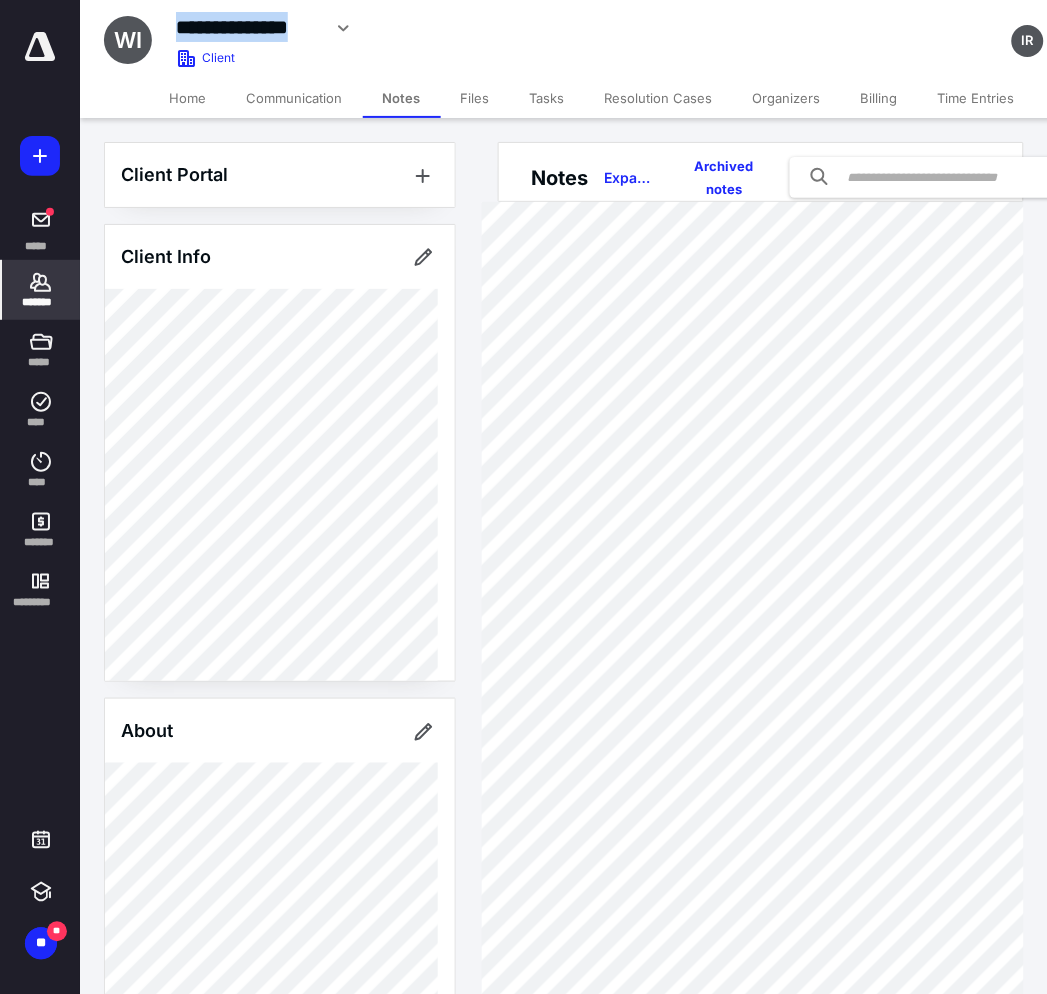 copy on "**********" 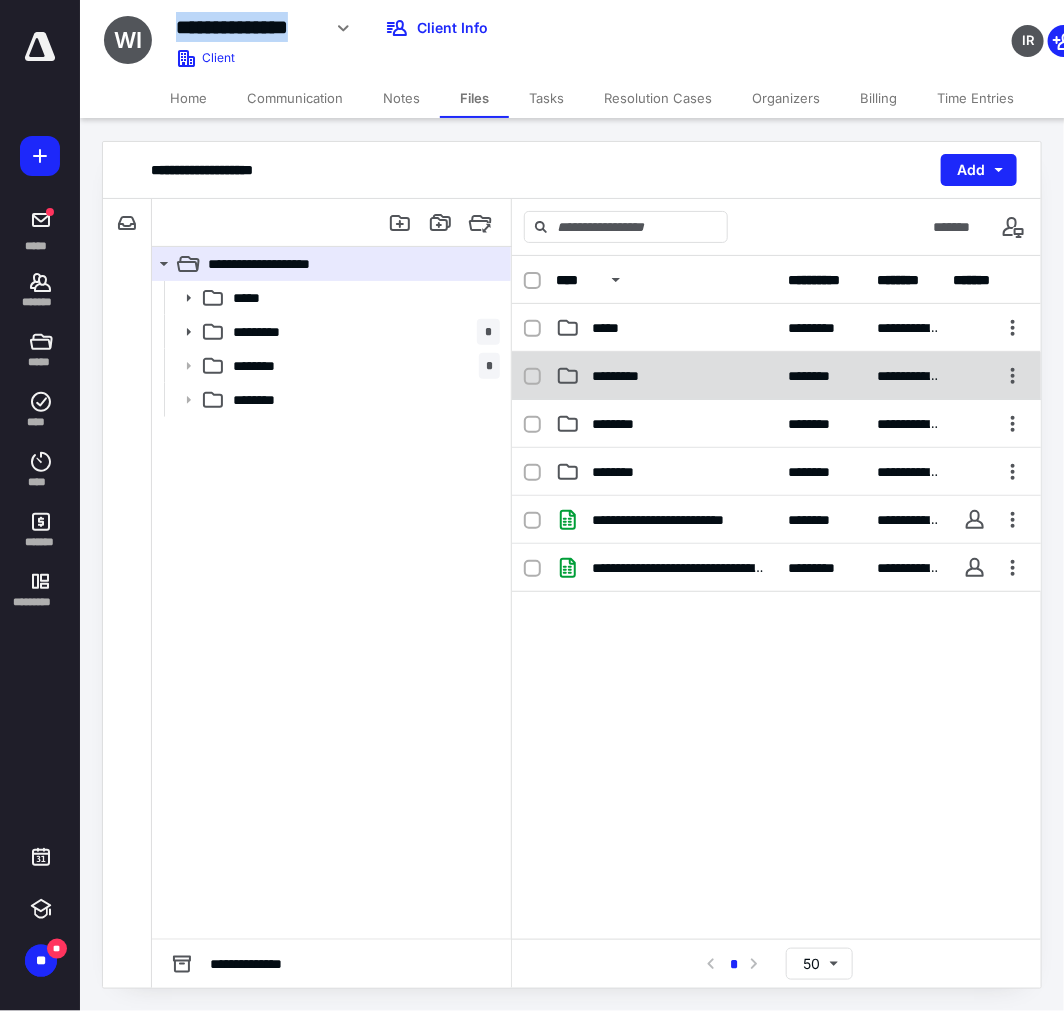 click on "*********" at bounding box center (666, 376) 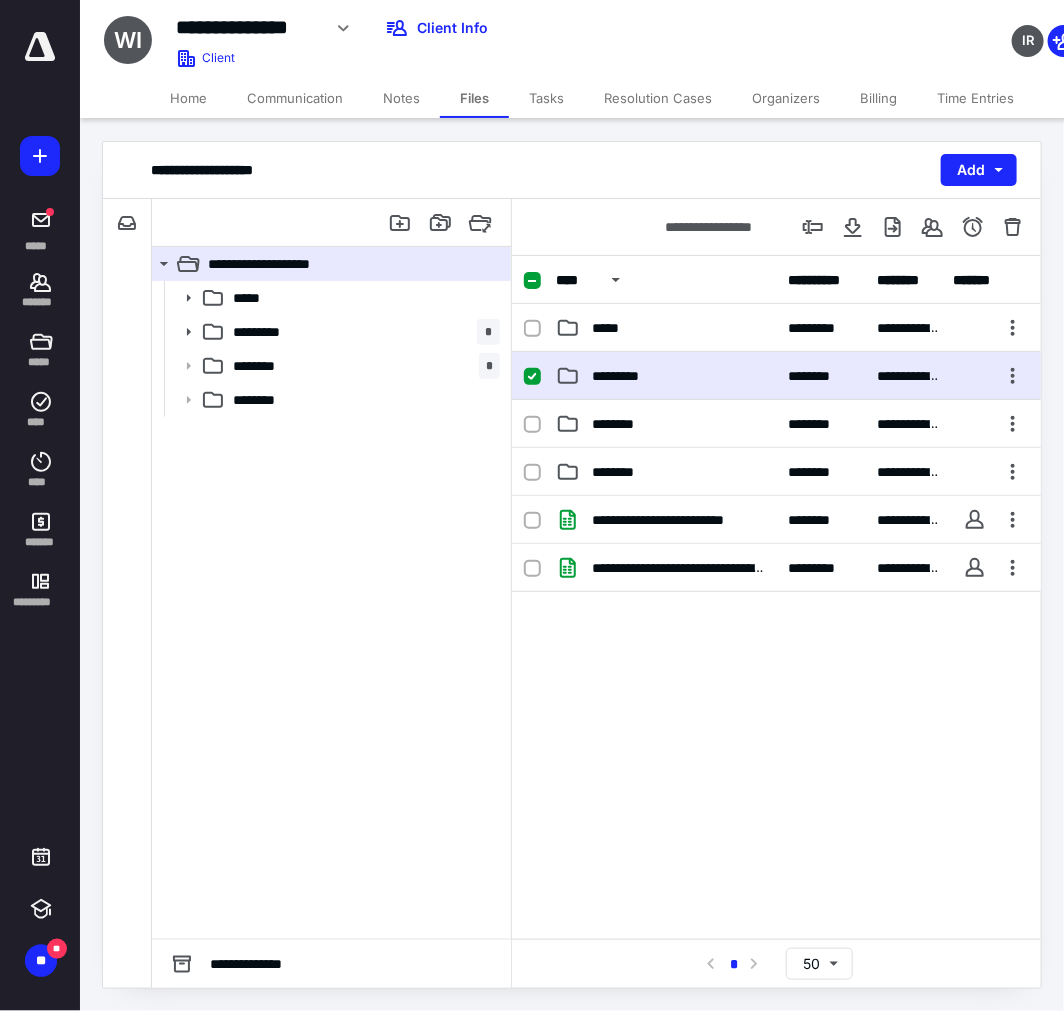 click on "**********" at bounding box center (776, 376) 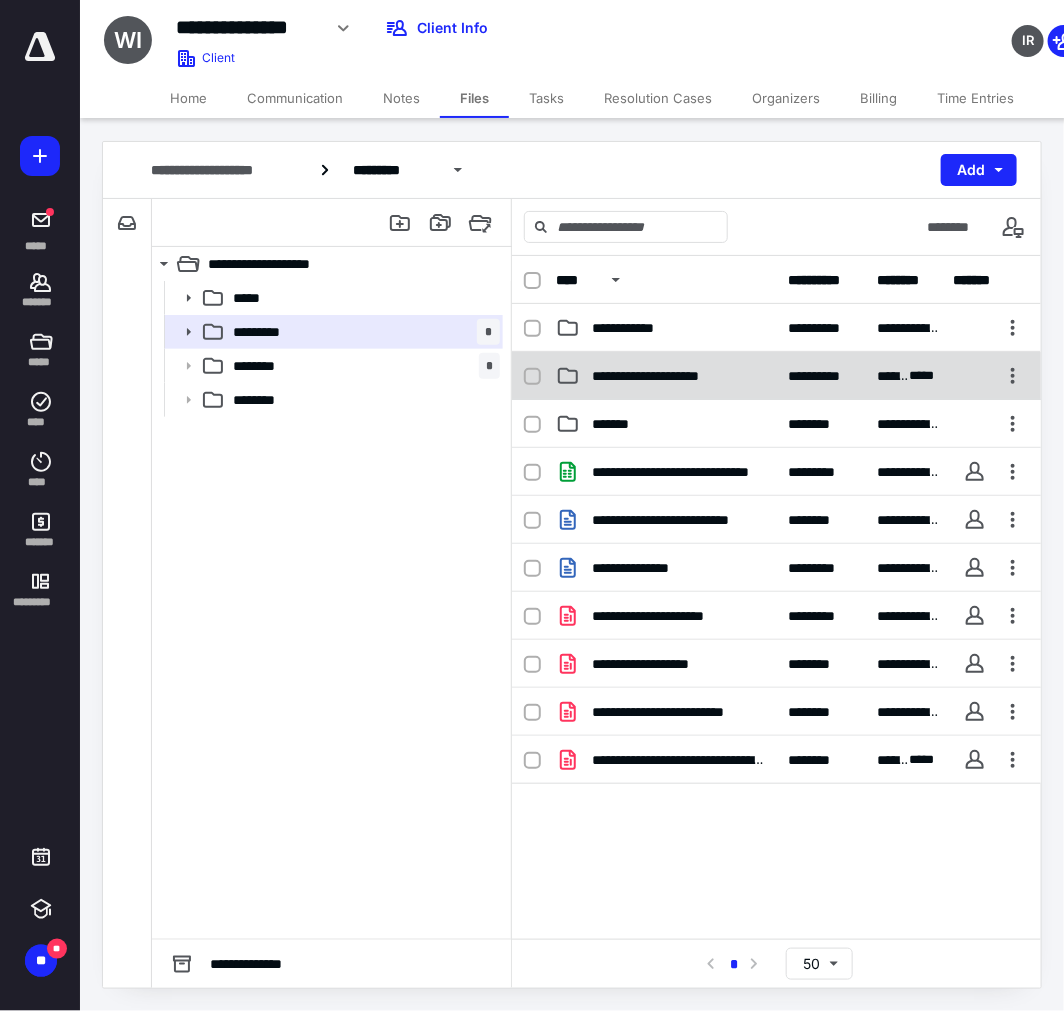 click on "**********" at bounding box center [776, 376] 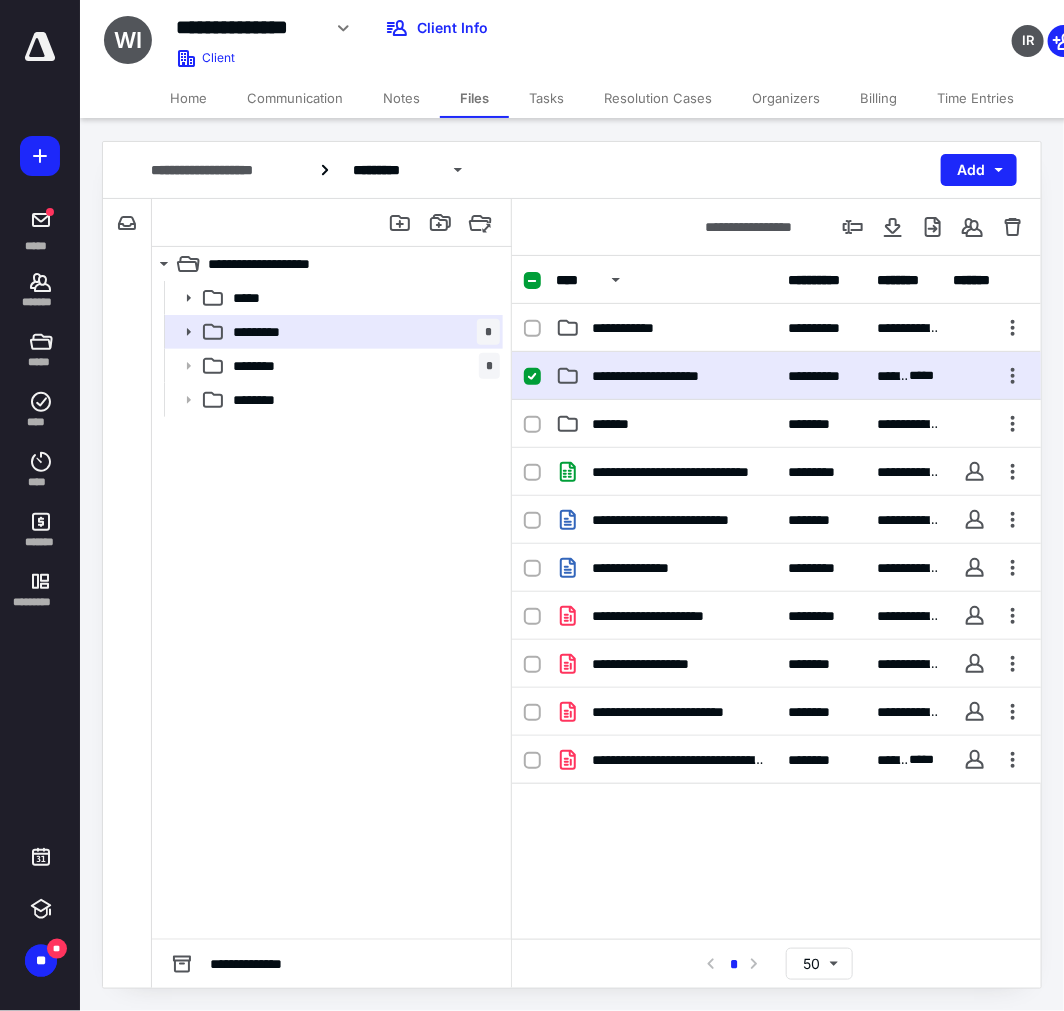 click on "**********" at bounding box center (776, 376) 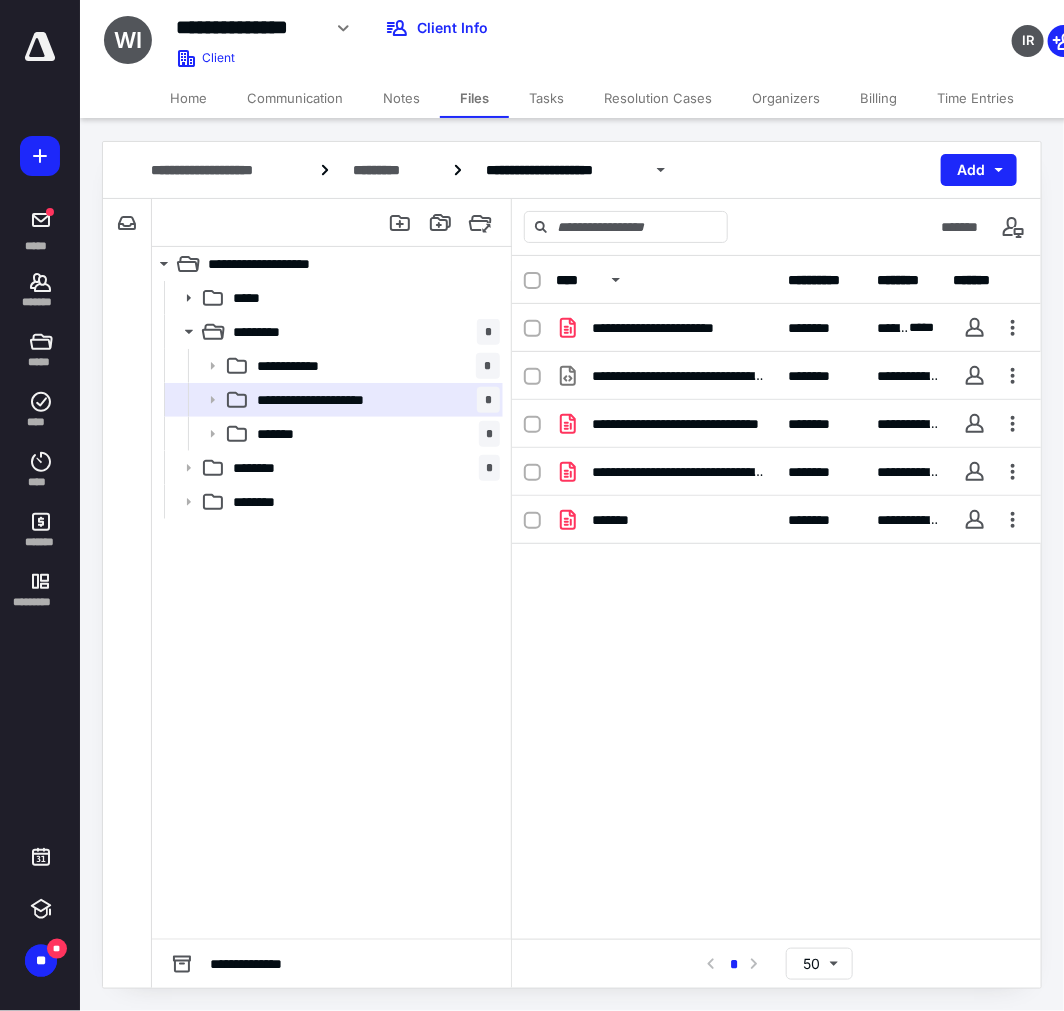click on "Files" at bounding box center (474, 98) 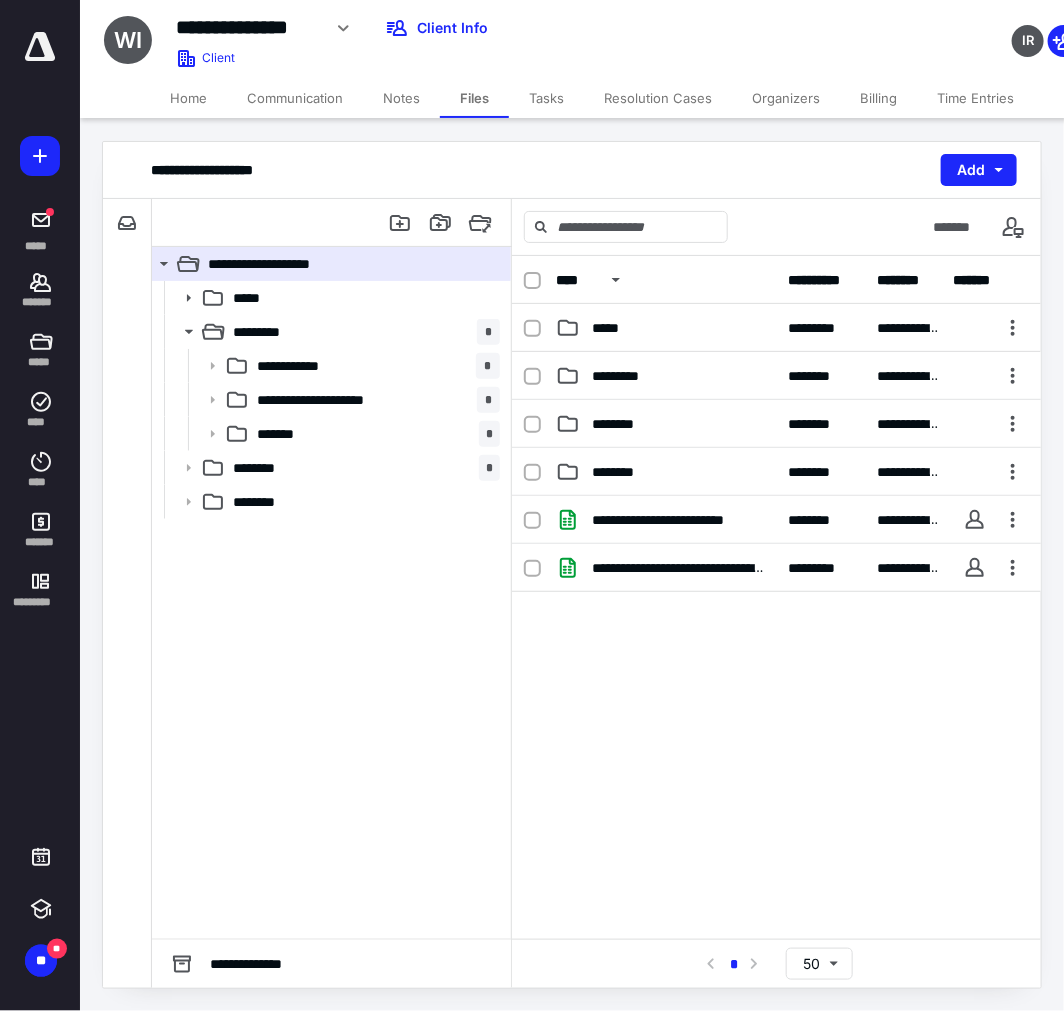 click on "Home" at bounding box center (188, 98) 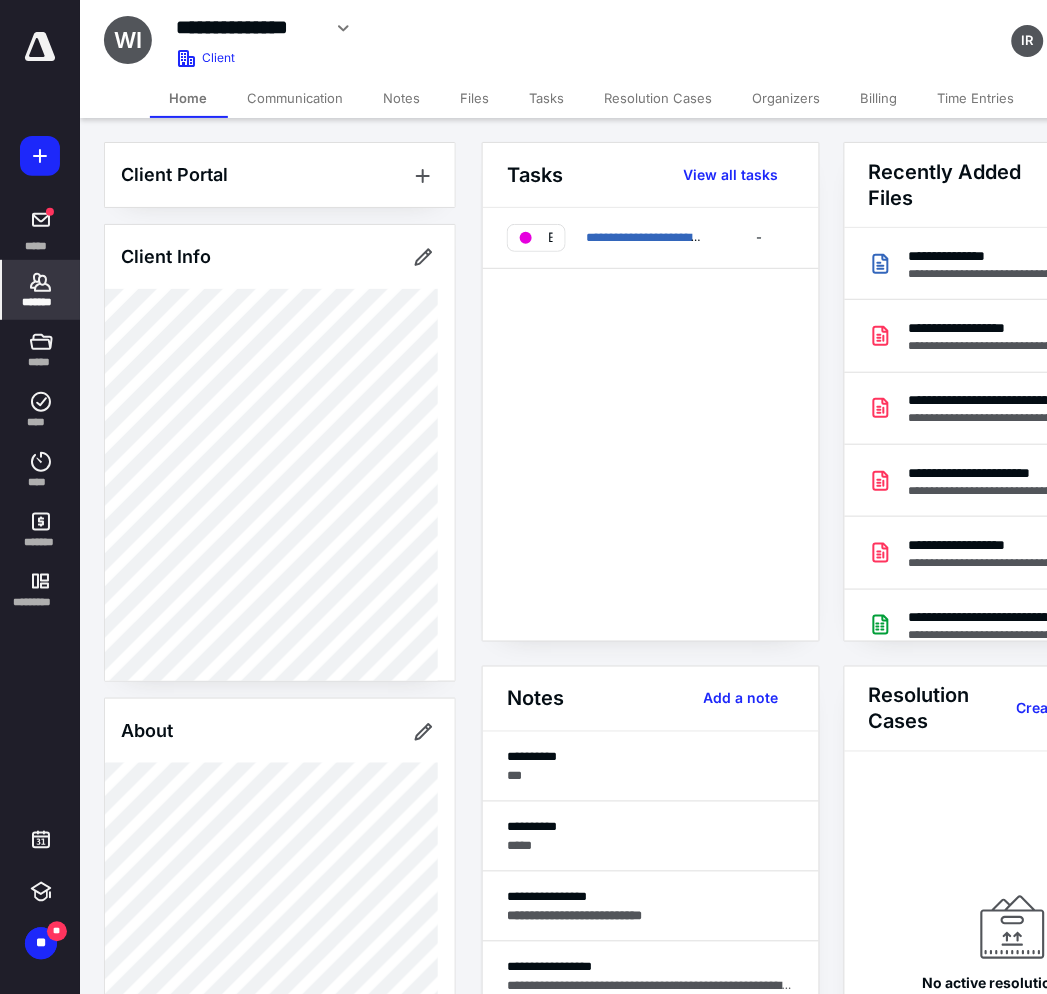click on "Files" at bounding box center [475, 98] 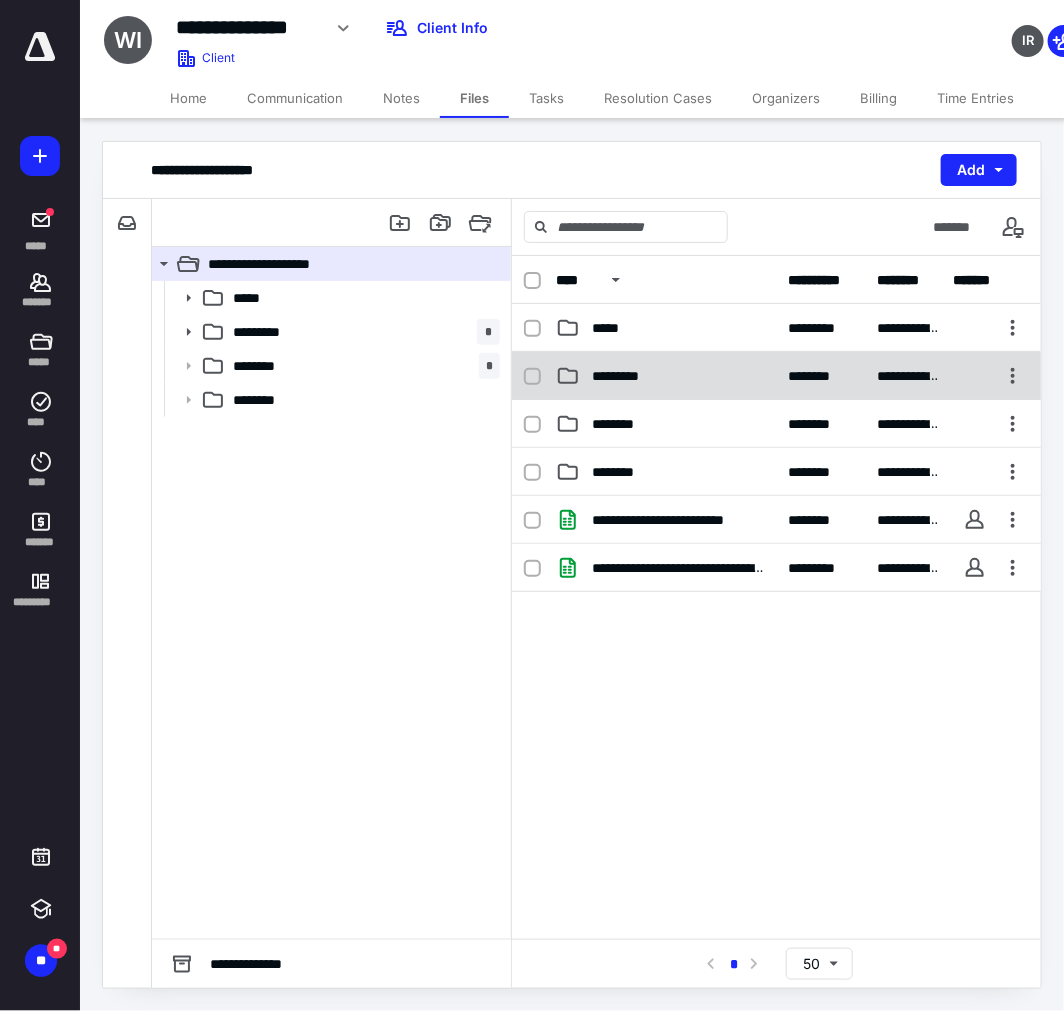 click on "**********" at bounding box center [776, 376] 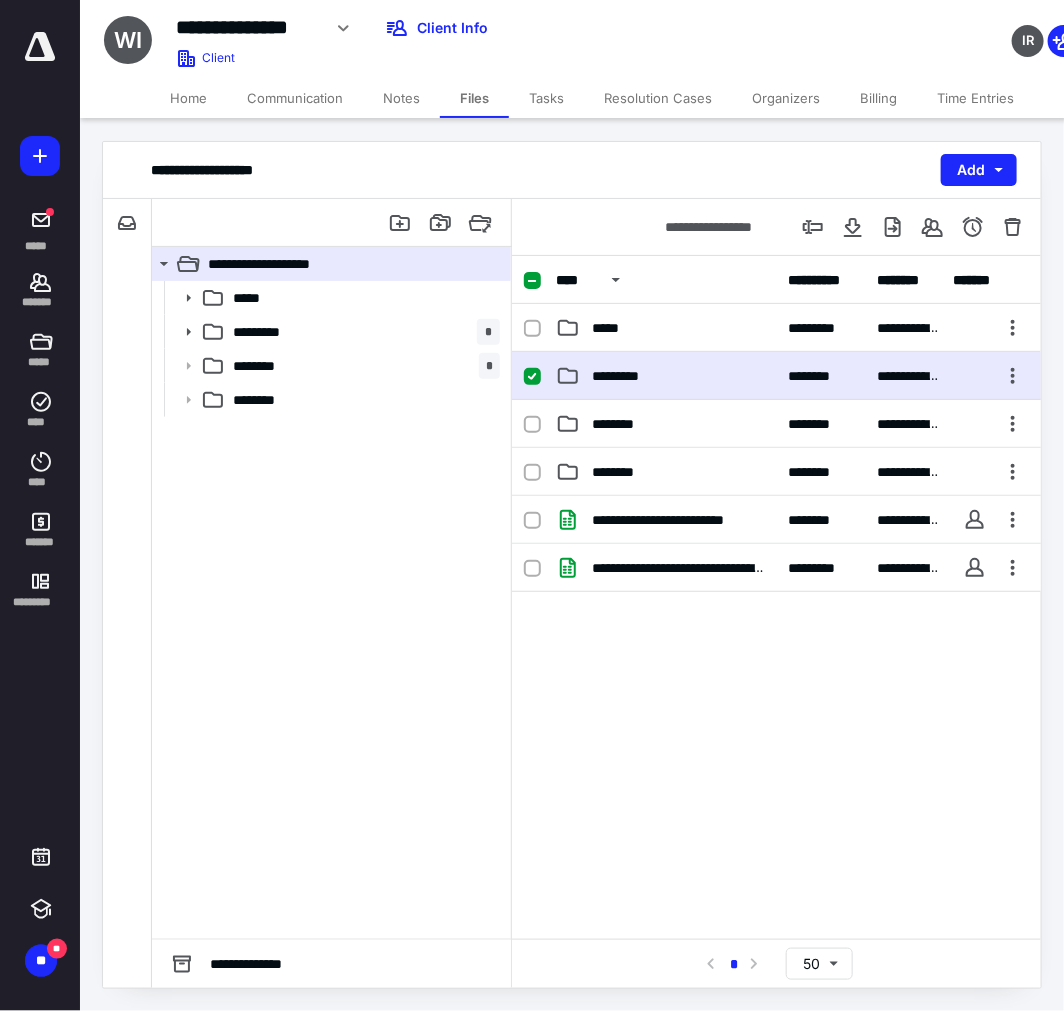 click on "**********" at bounding box center (776, 376) 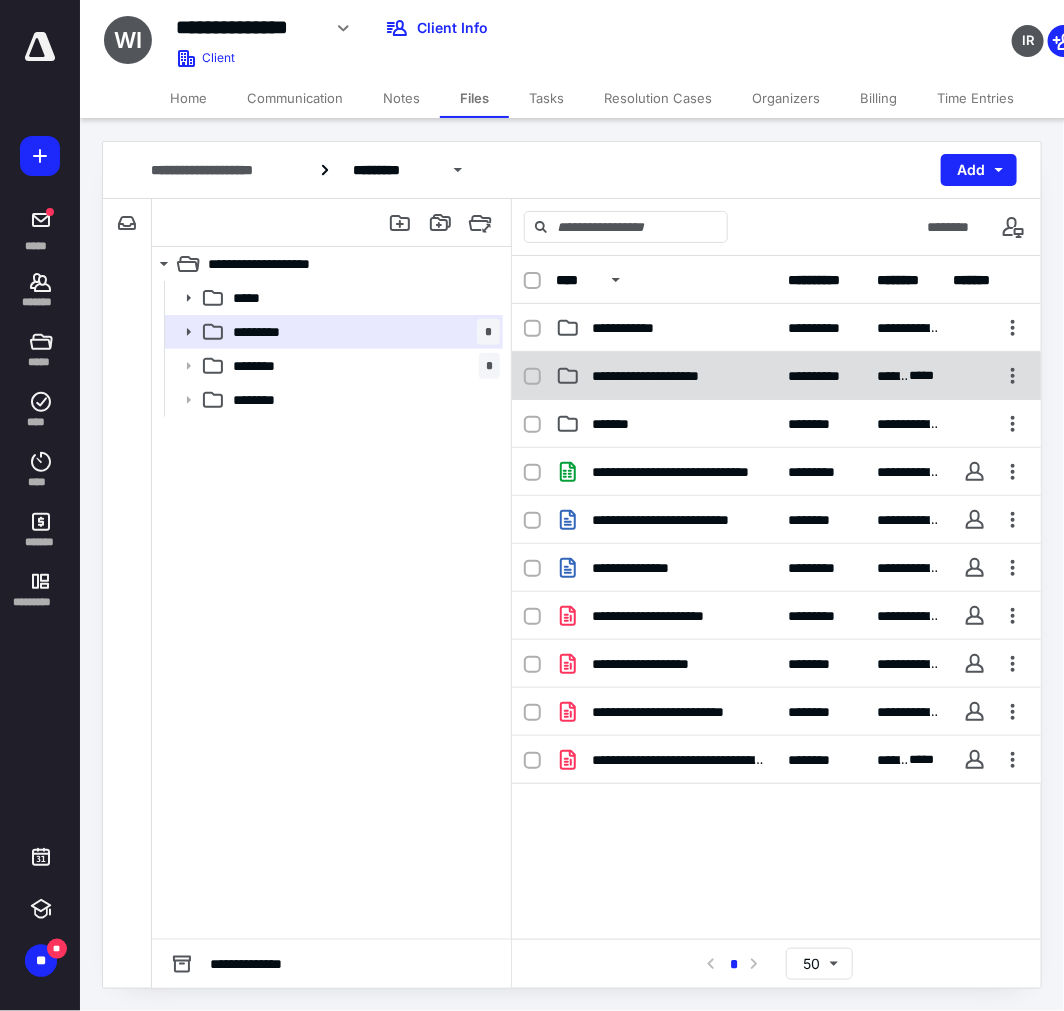 click on "**********" at bounding box center [663, 376] 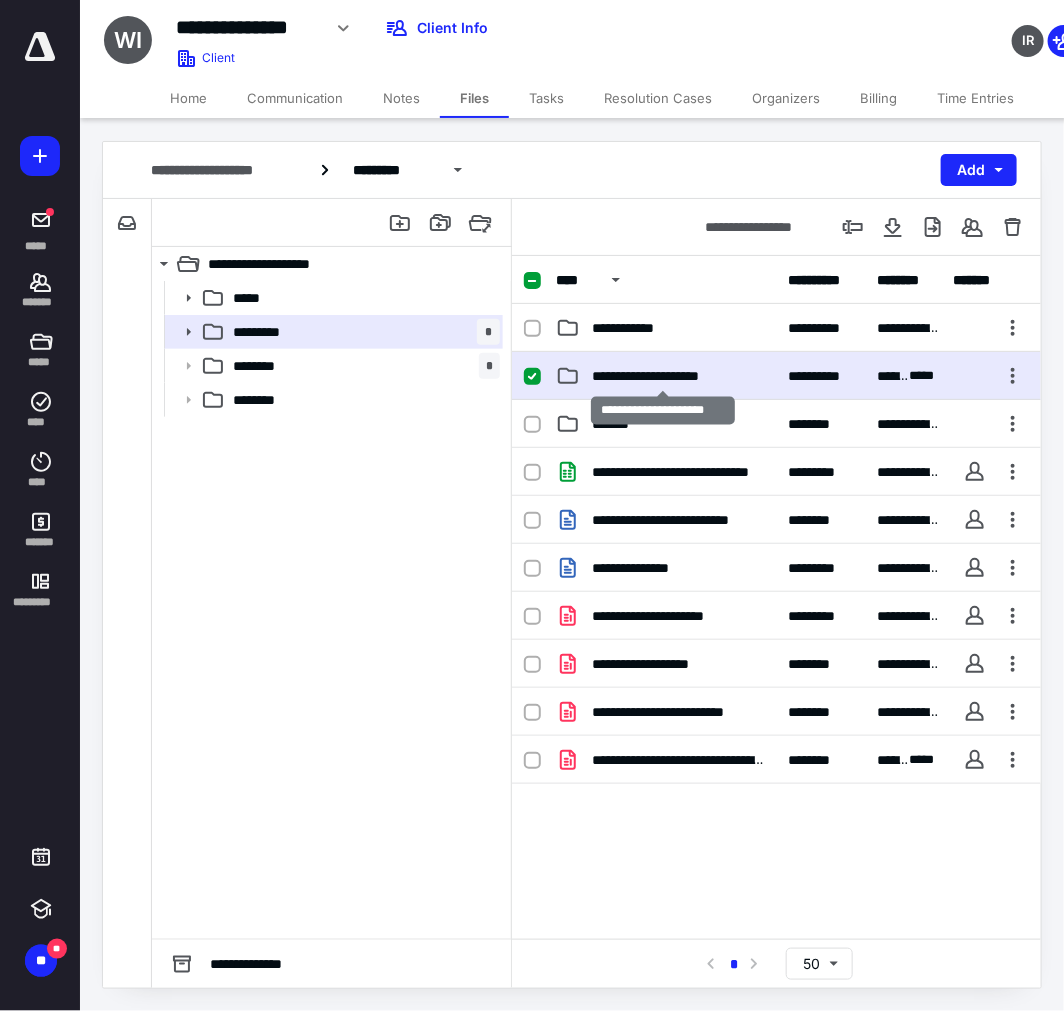 click on "**********" at bounding box center [663, 376] 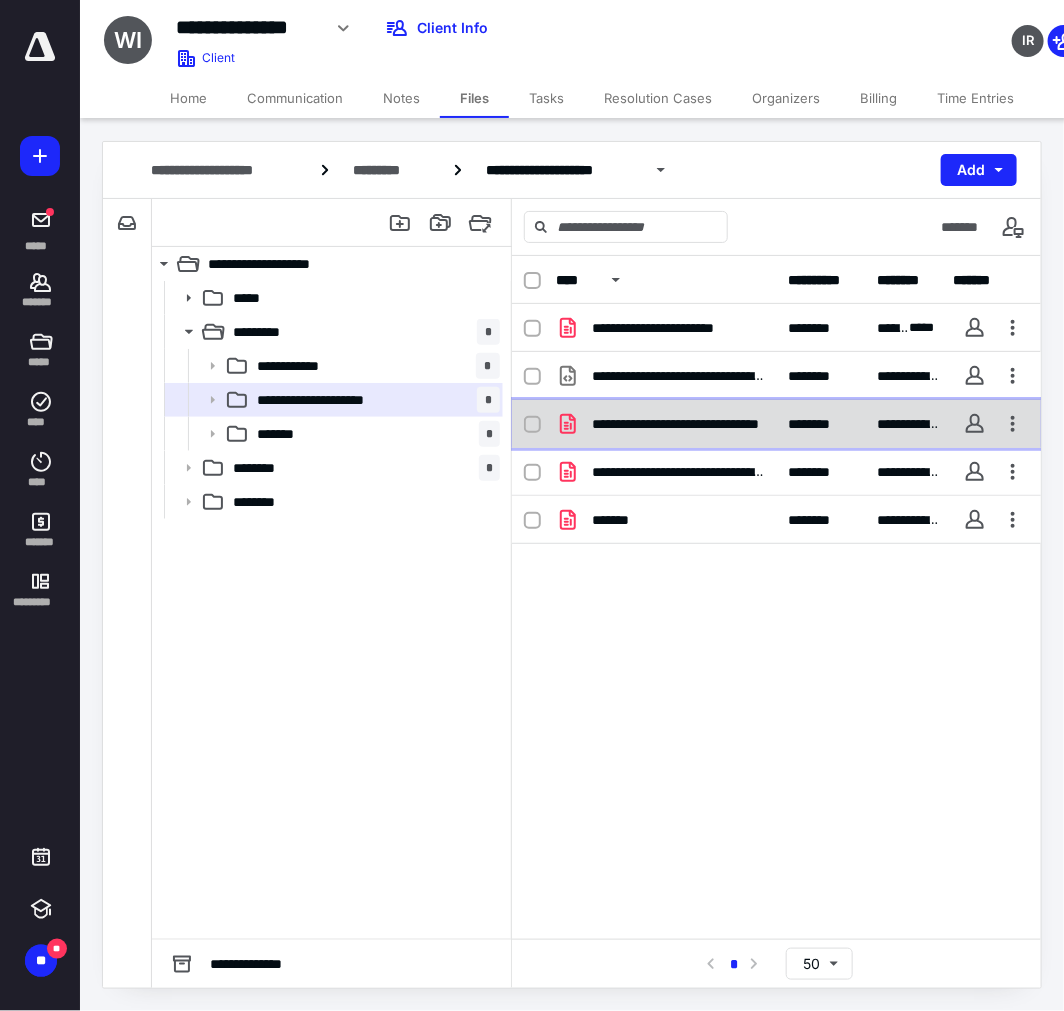 click on "**********" at bounding box center [776, 424] 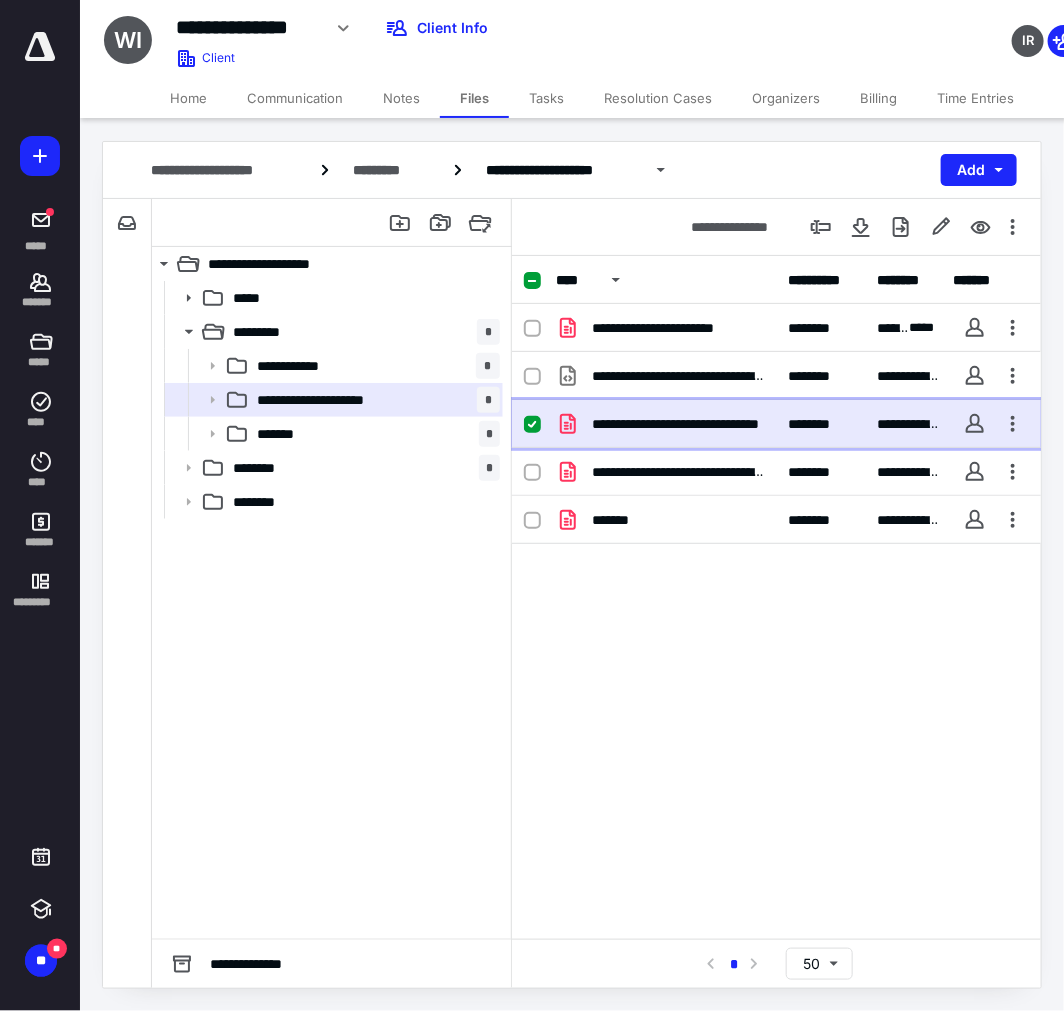 click on "**********" at bounding box center (776, 424) 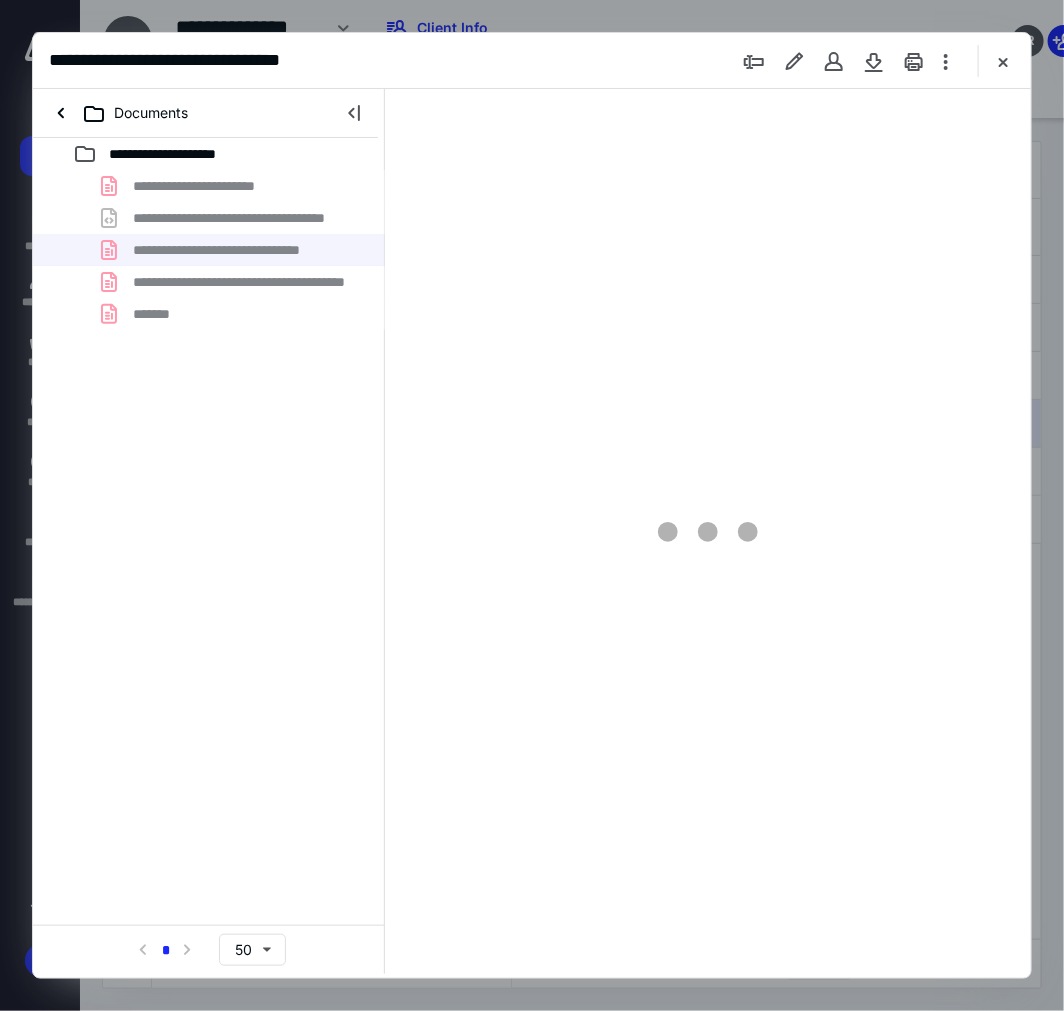 scroll, scrollTop: 0, scrollLeft: 0, axis: both 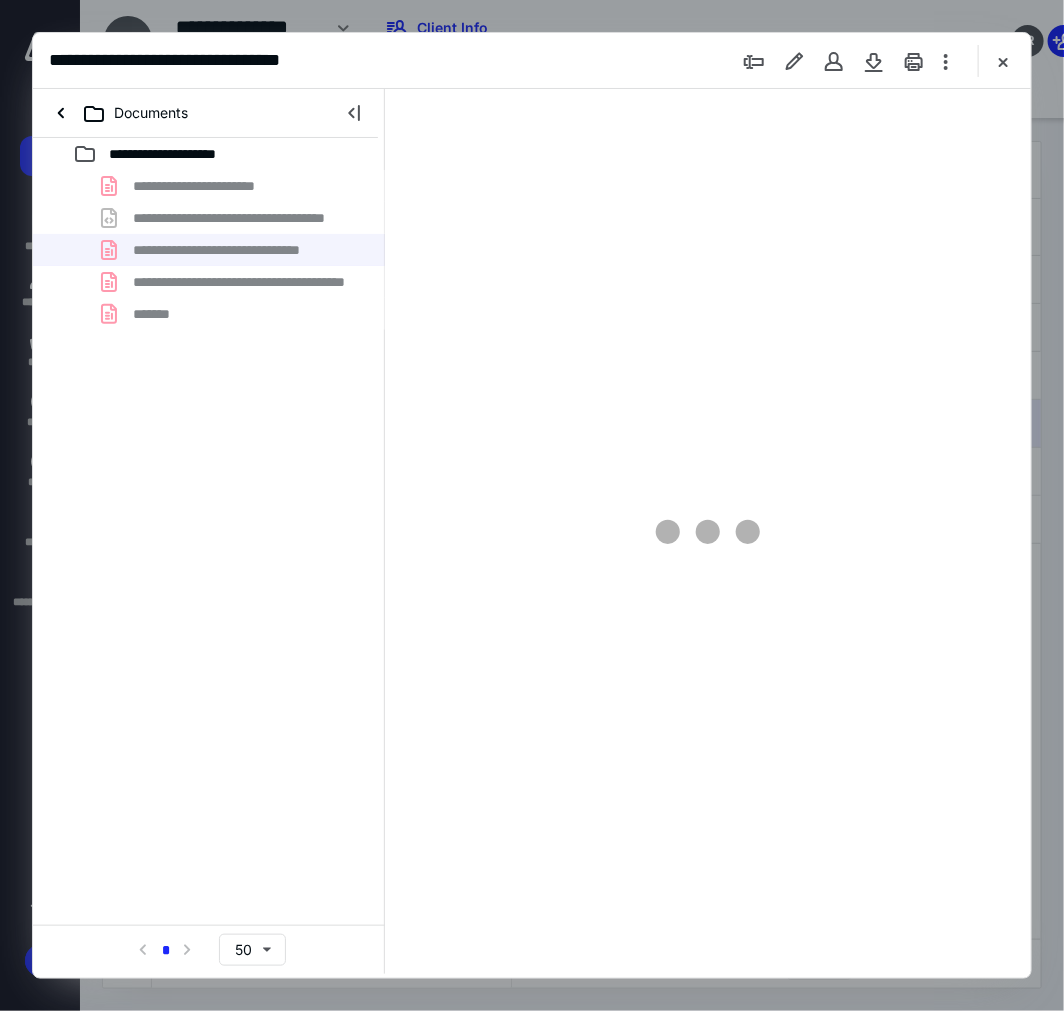 type on "98" 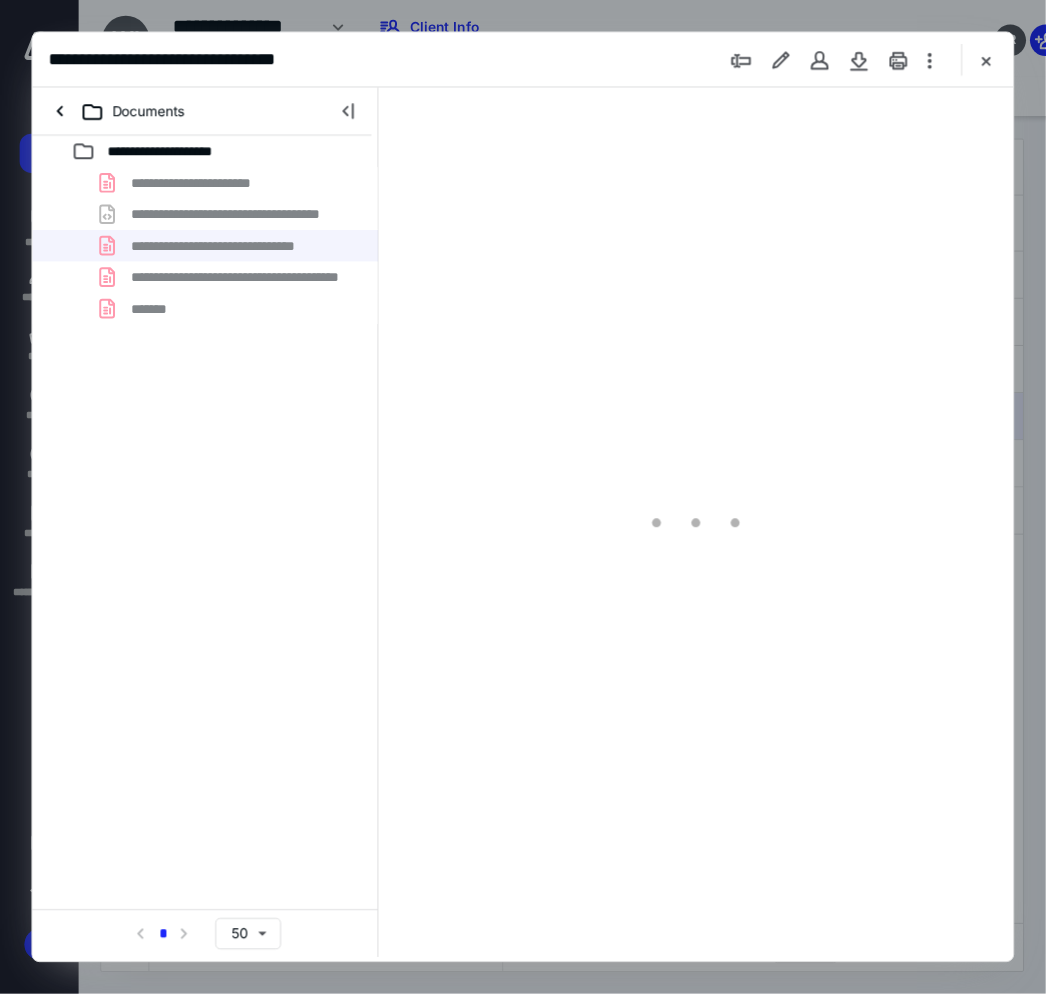 scroll, scrollTop: 107, scrollLeft: 0, axis: vertical 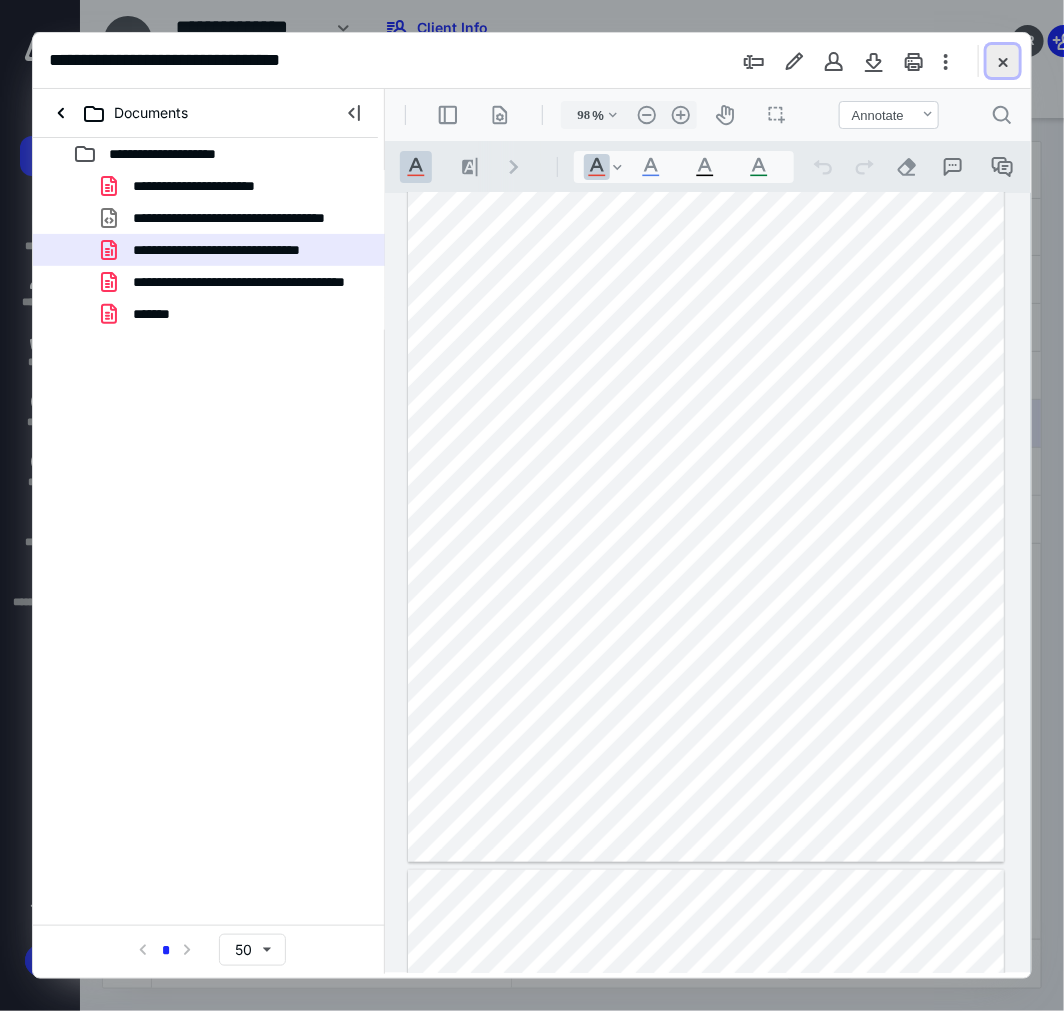 click at bounding box center [1003, 61] 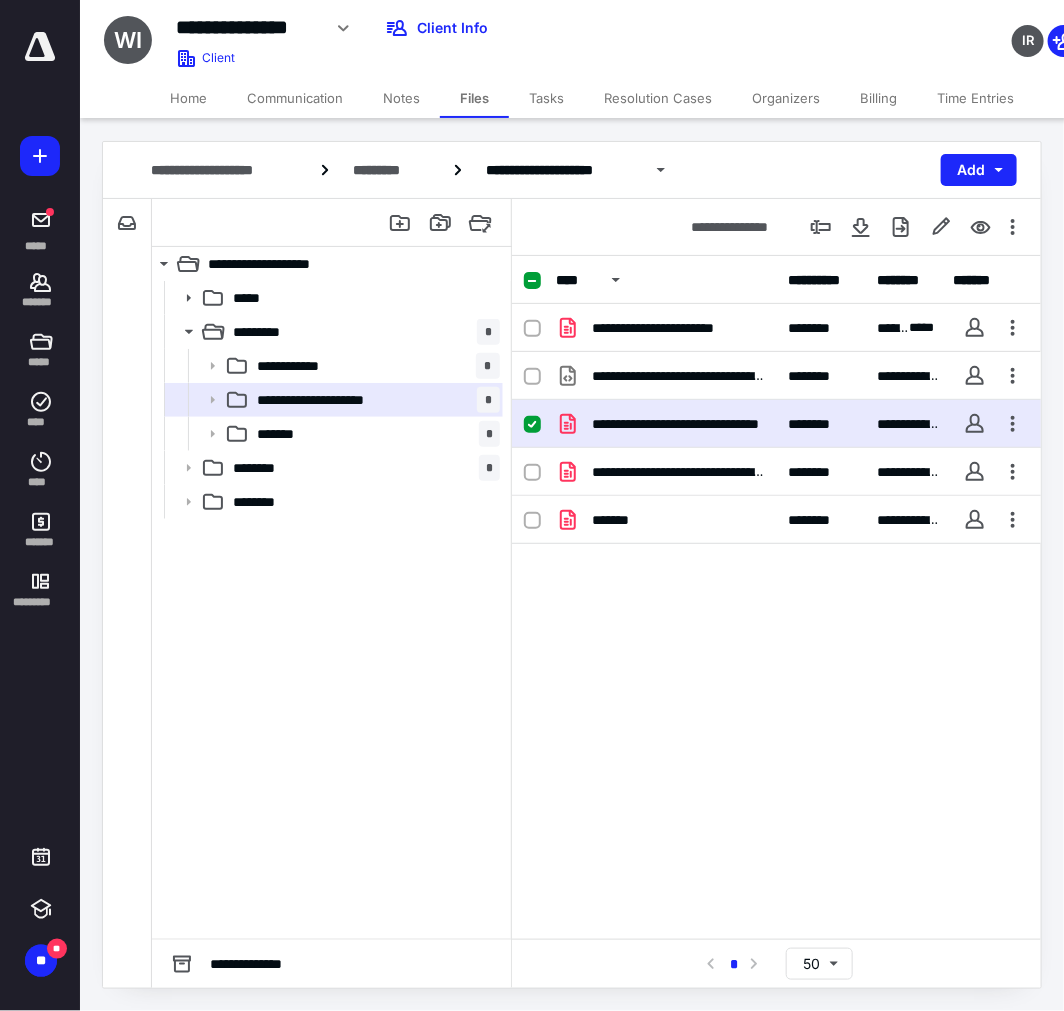 click on "Home" at bounding box center [188, 98] 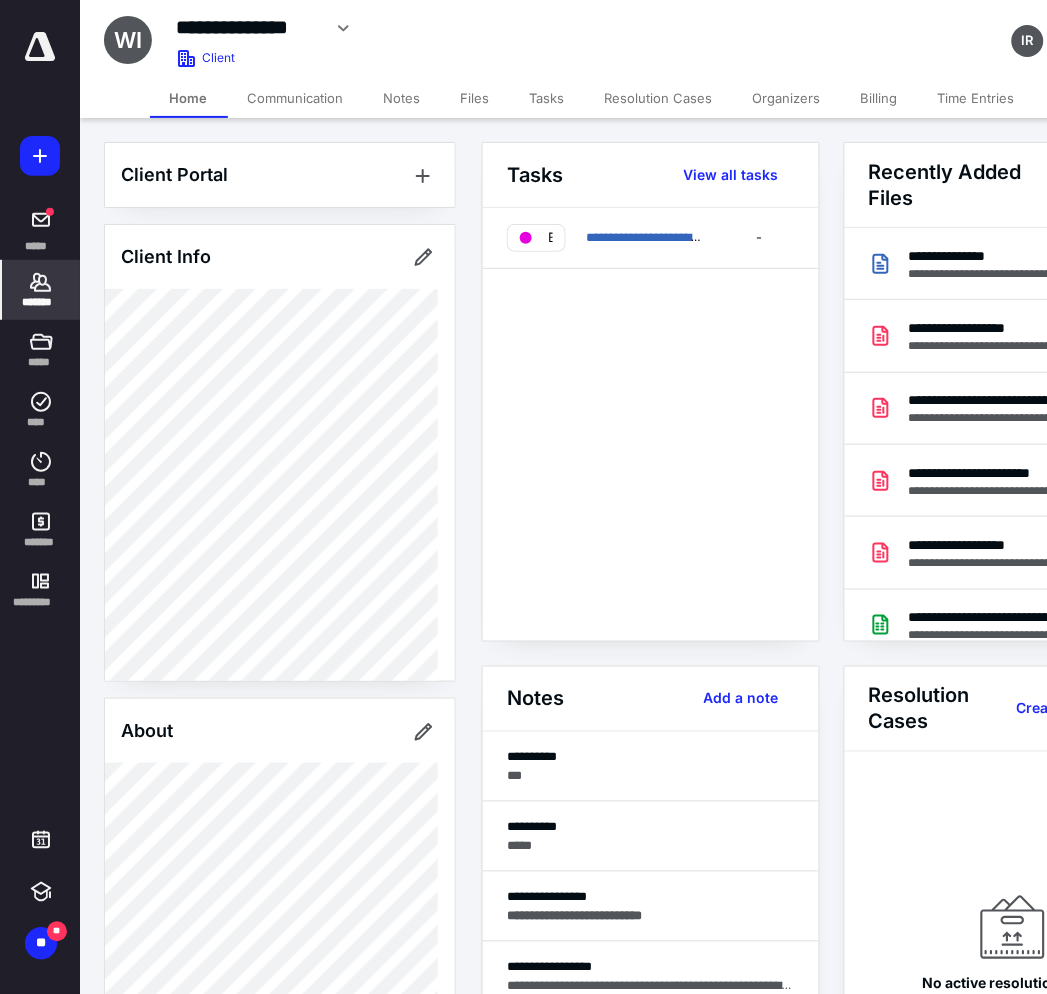 click on "Client Info" at bounding box center [280, 453] 